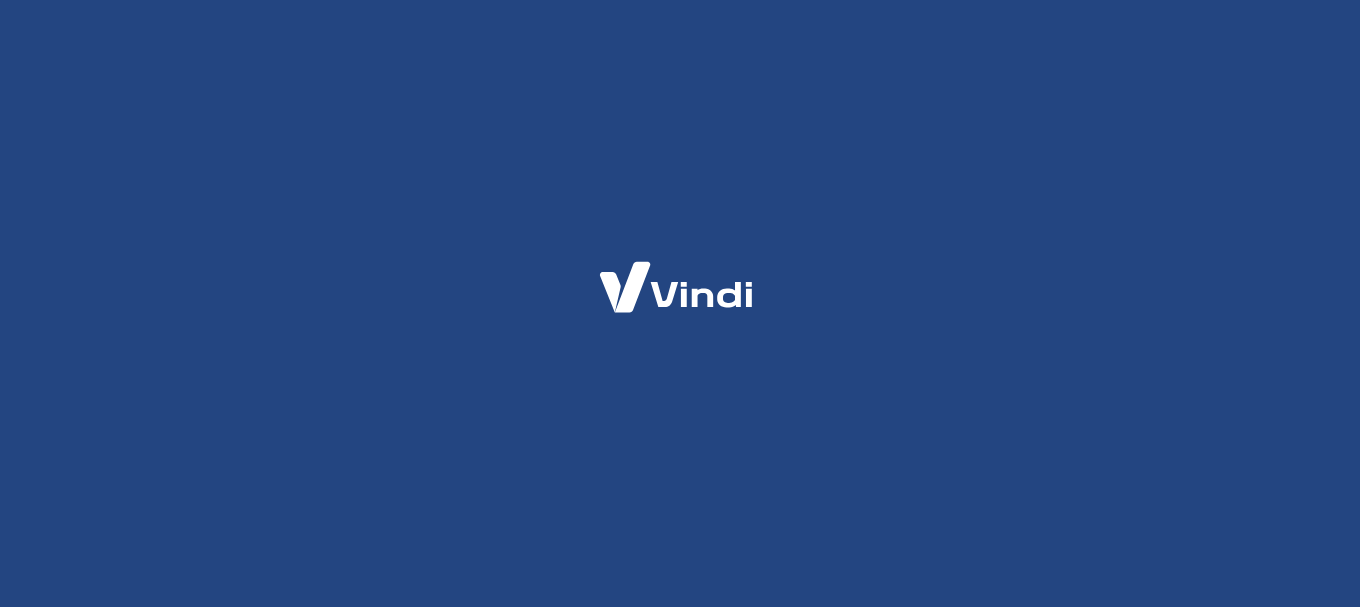 scroll, scrollTop: 0, scrollLeft: 0, axis: both 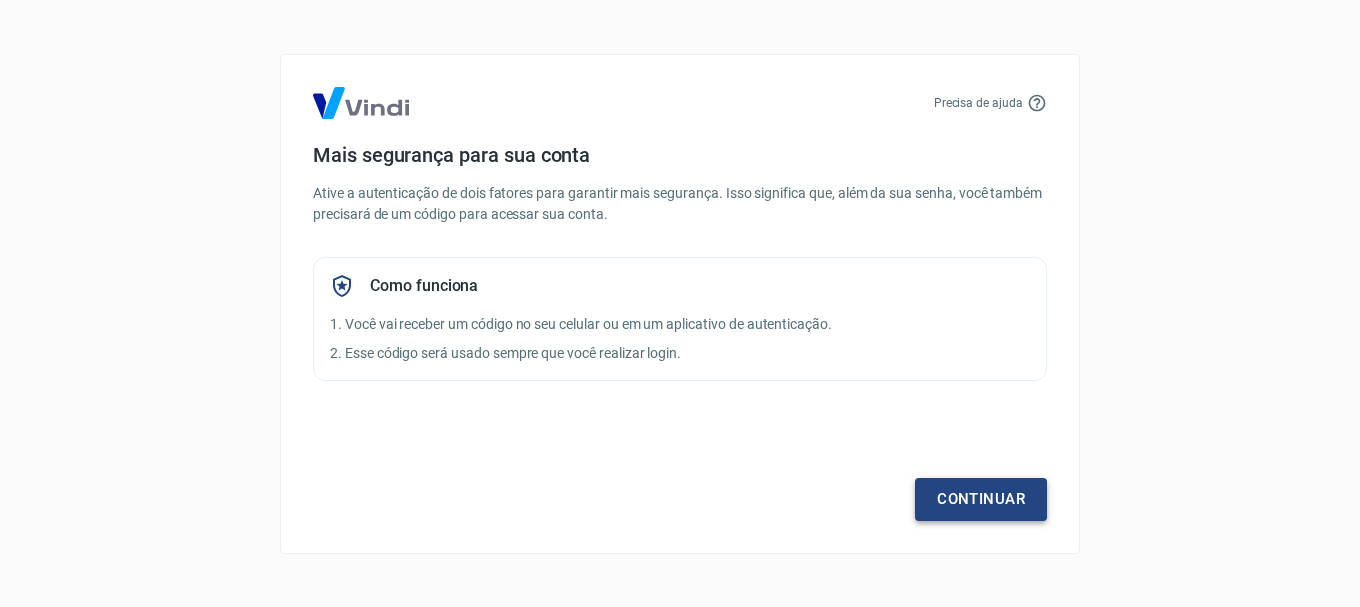 click on "Continuar" at bounding box center [981, 499] 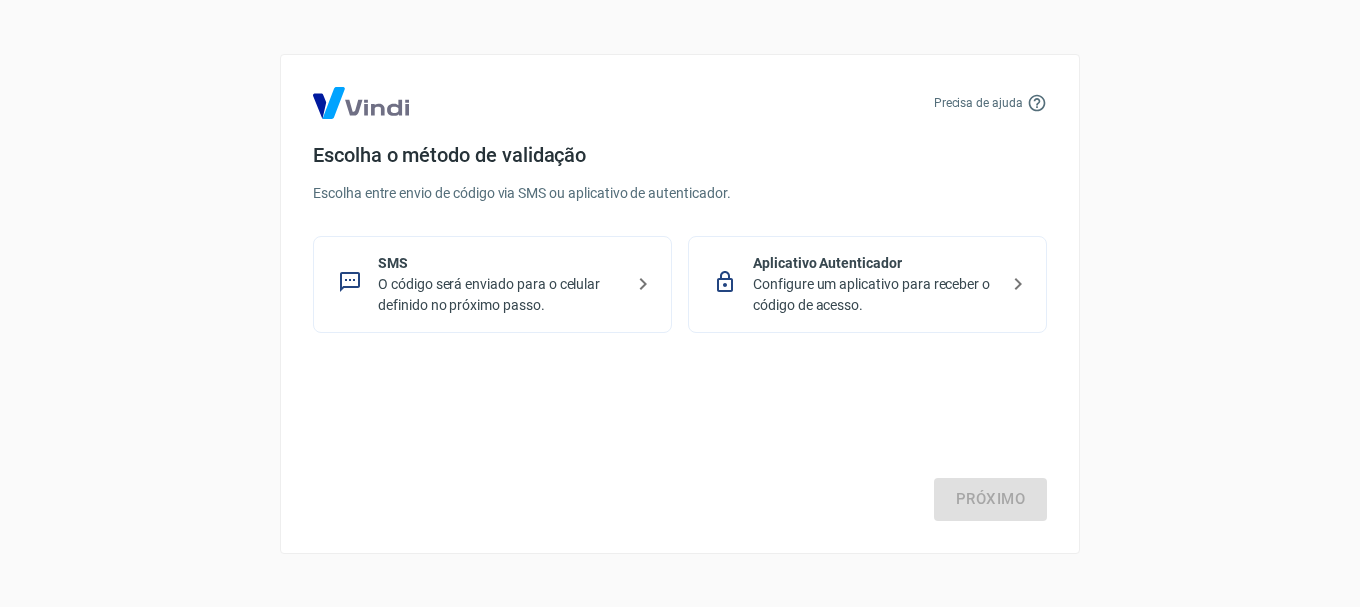 click on "SMS O código será enviado para o celular definido no próximo passo." at bounding box center (492, 284) 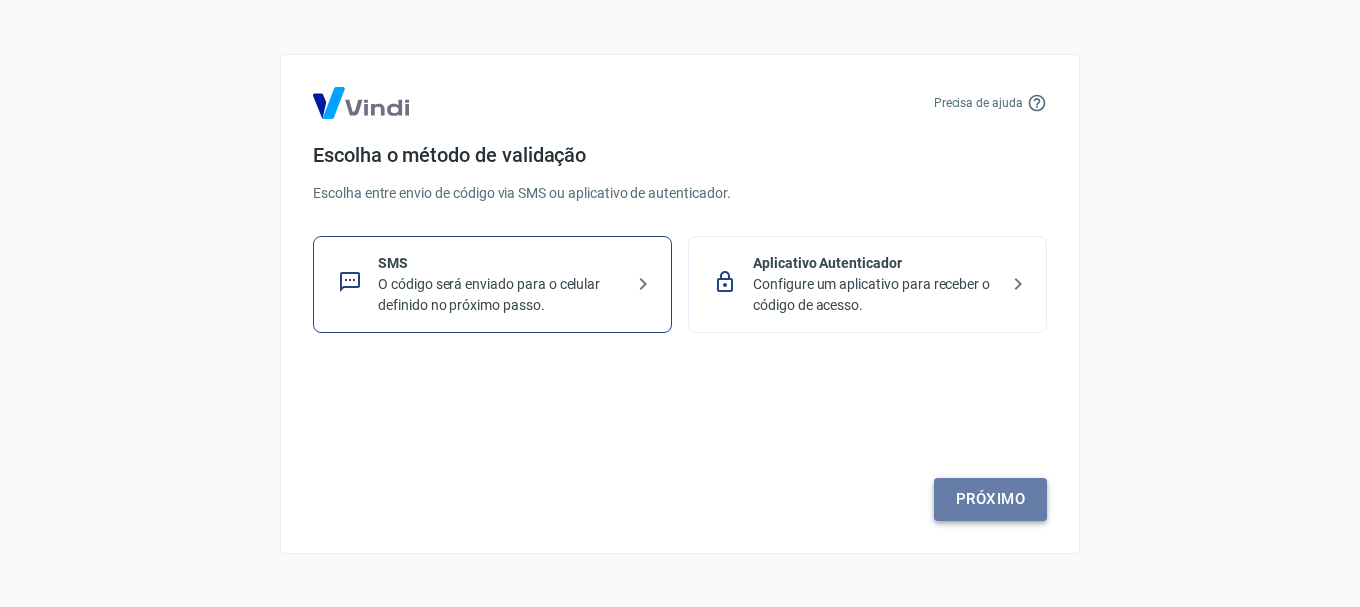 click on "Próximo" at bounding box center [990, 499] 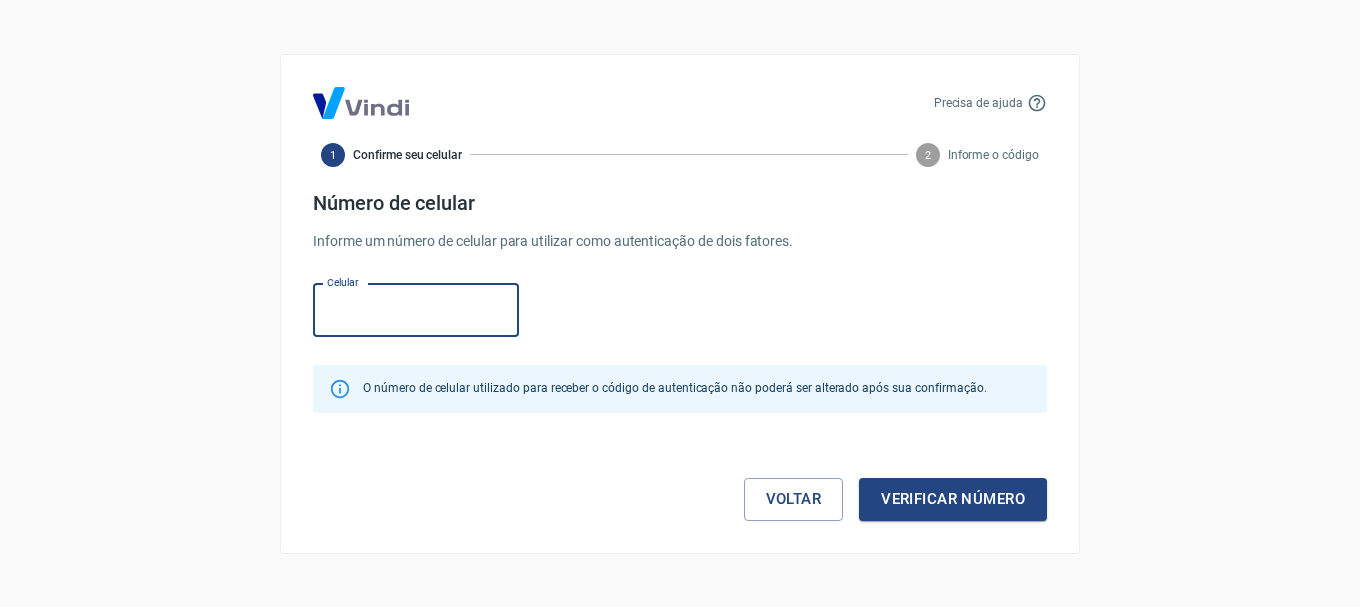 click on "Celular" at bounding box center (416, 310) 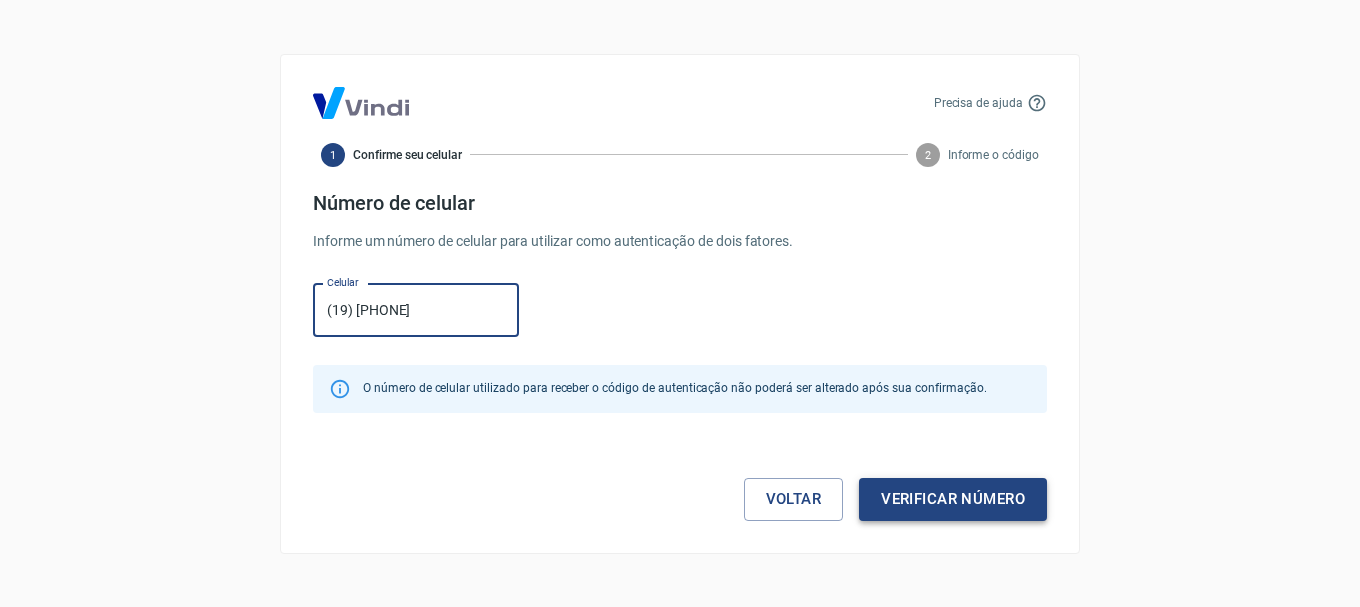 type on "(19) 98392-6283" 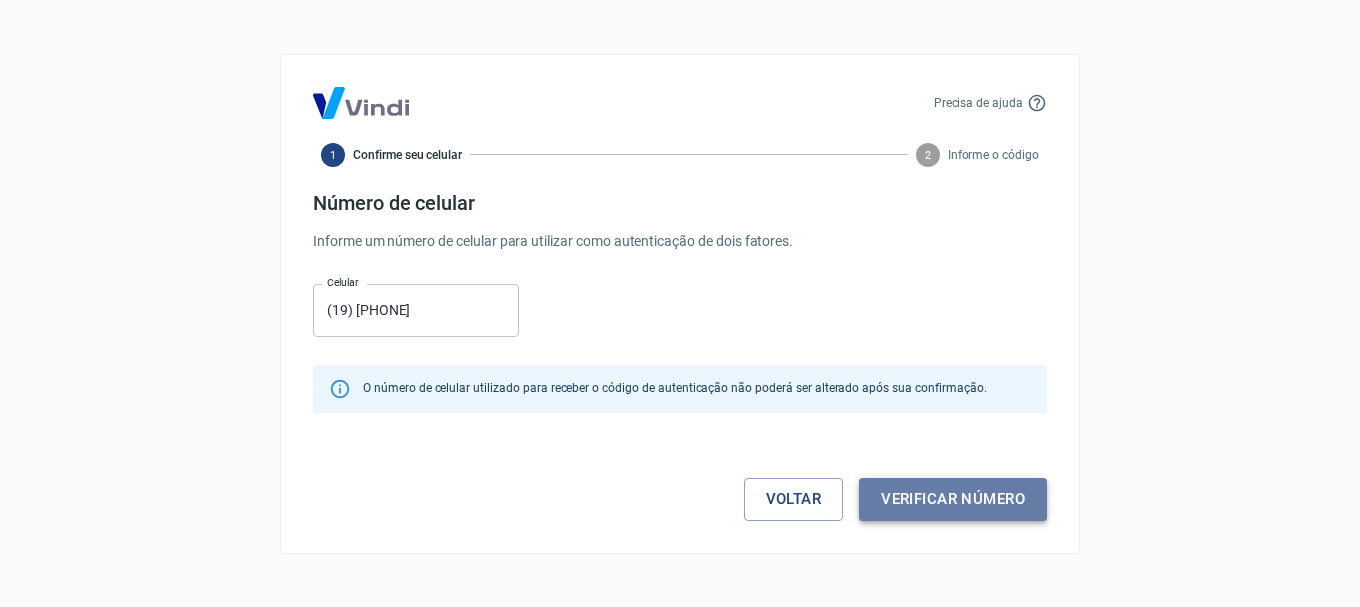 click on "Verificar número" at bounding box center (953, 499) 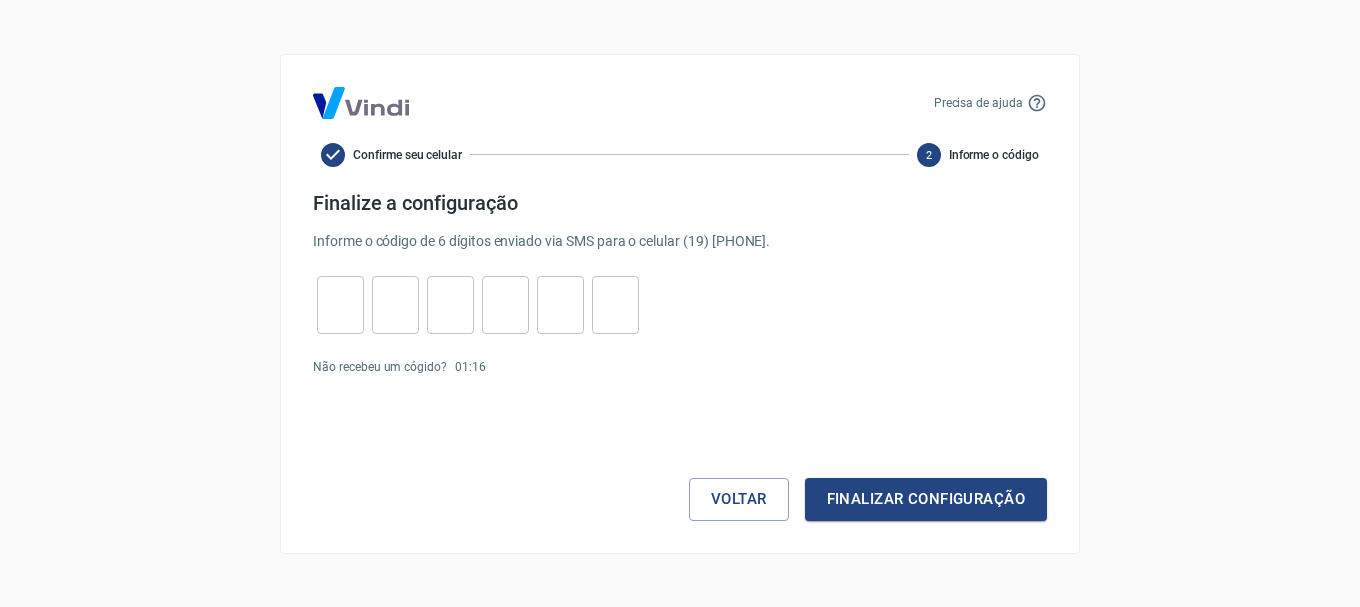 click at bounding box center (340, 304) 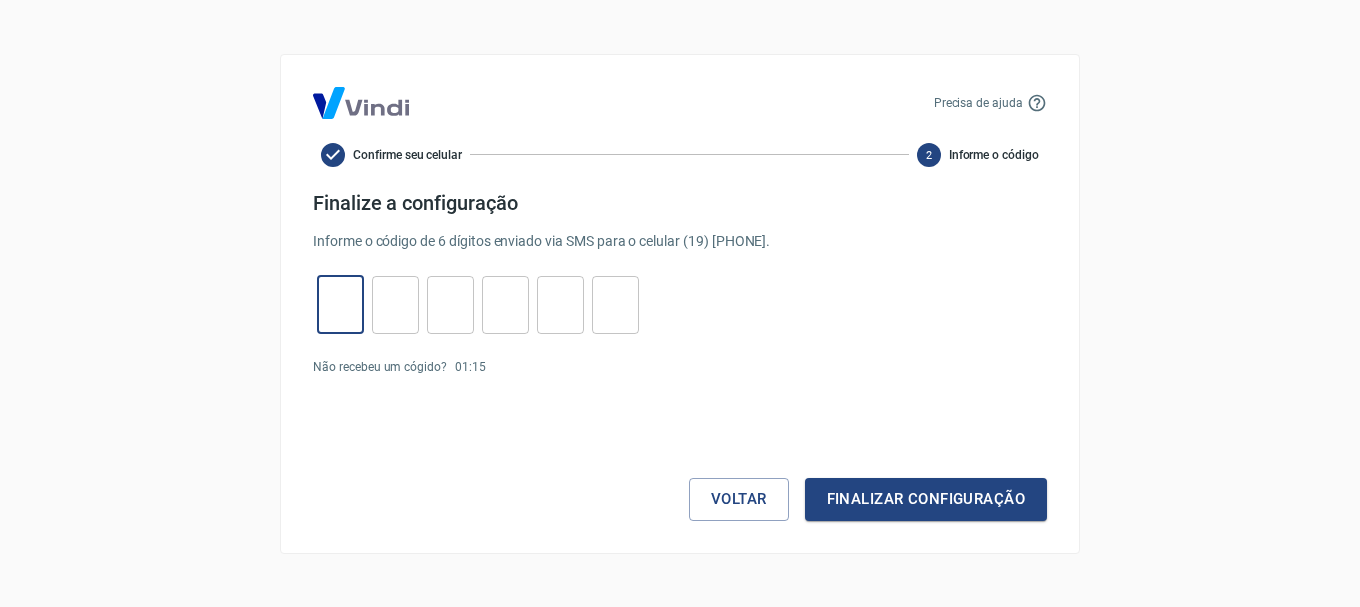 type on "6" 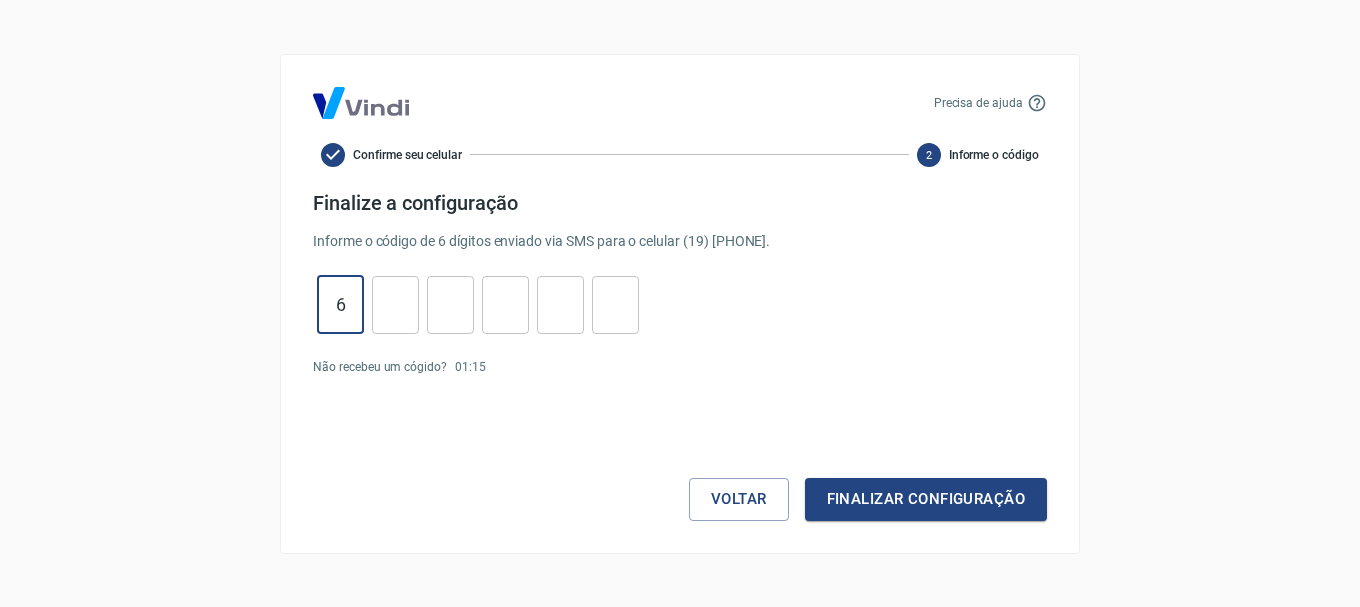 type on "2" 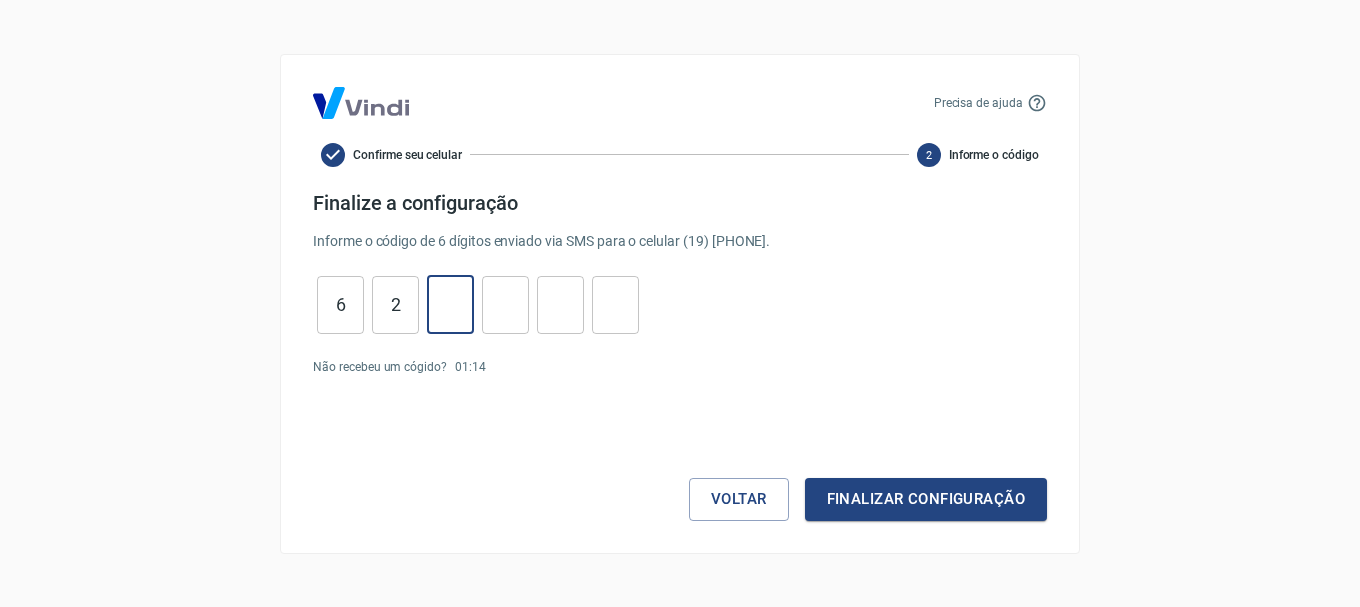 type on "2" 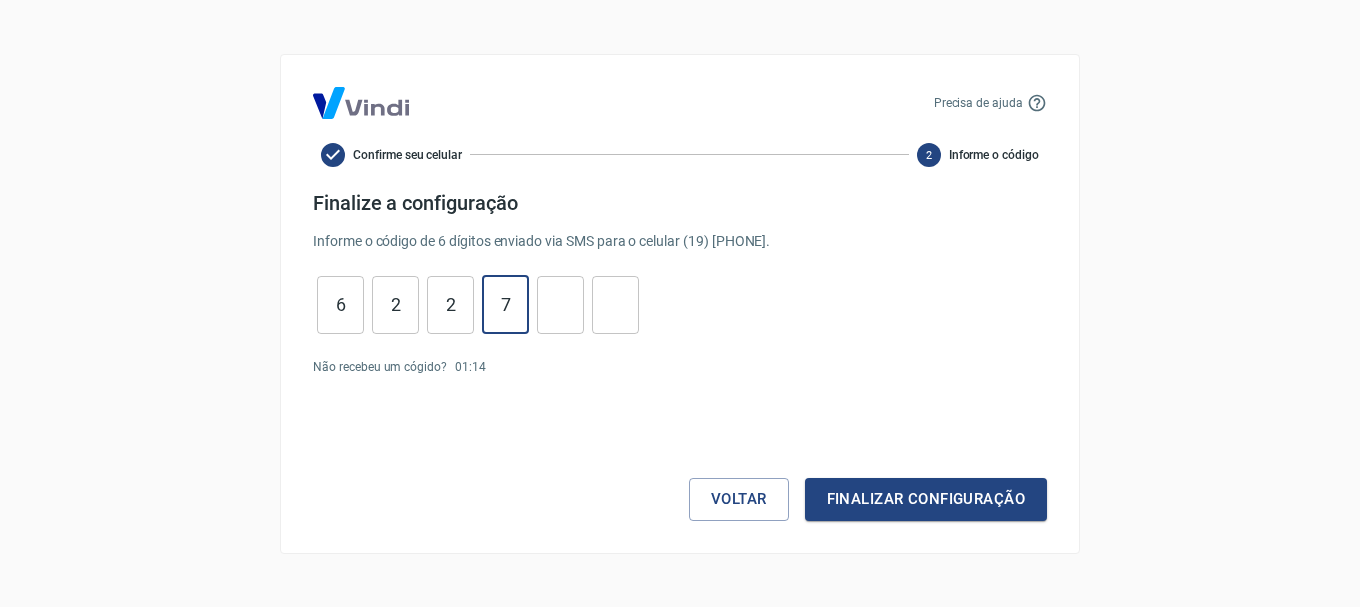 type on "7" 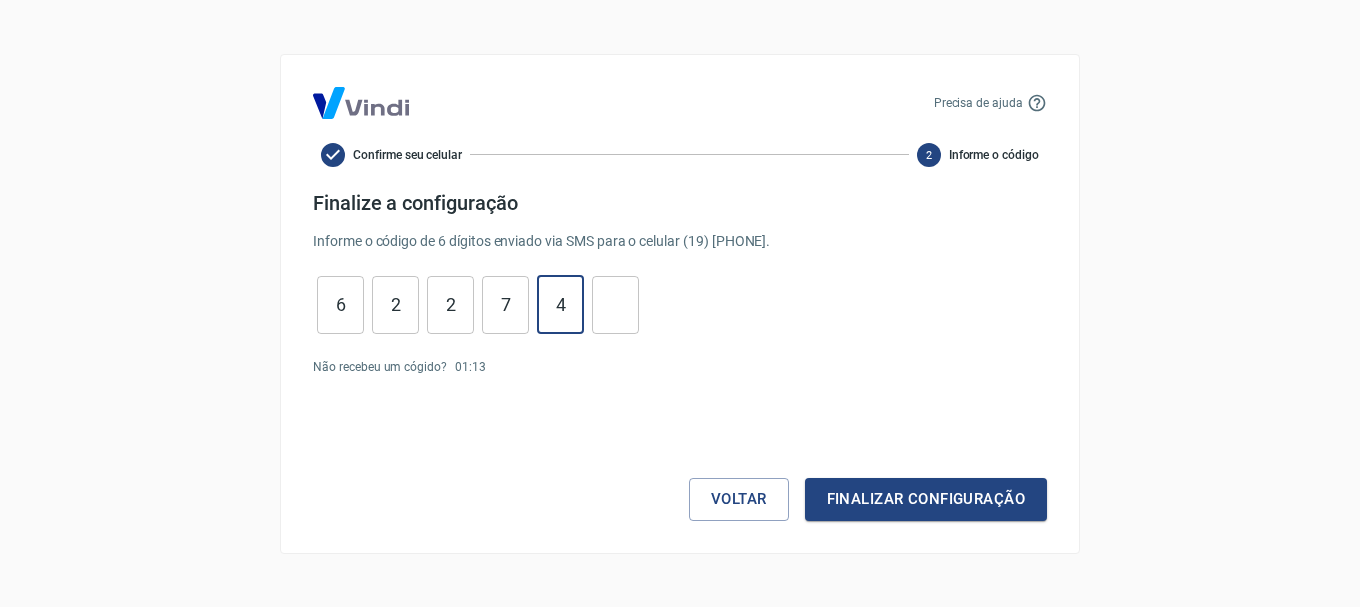 type on "4" 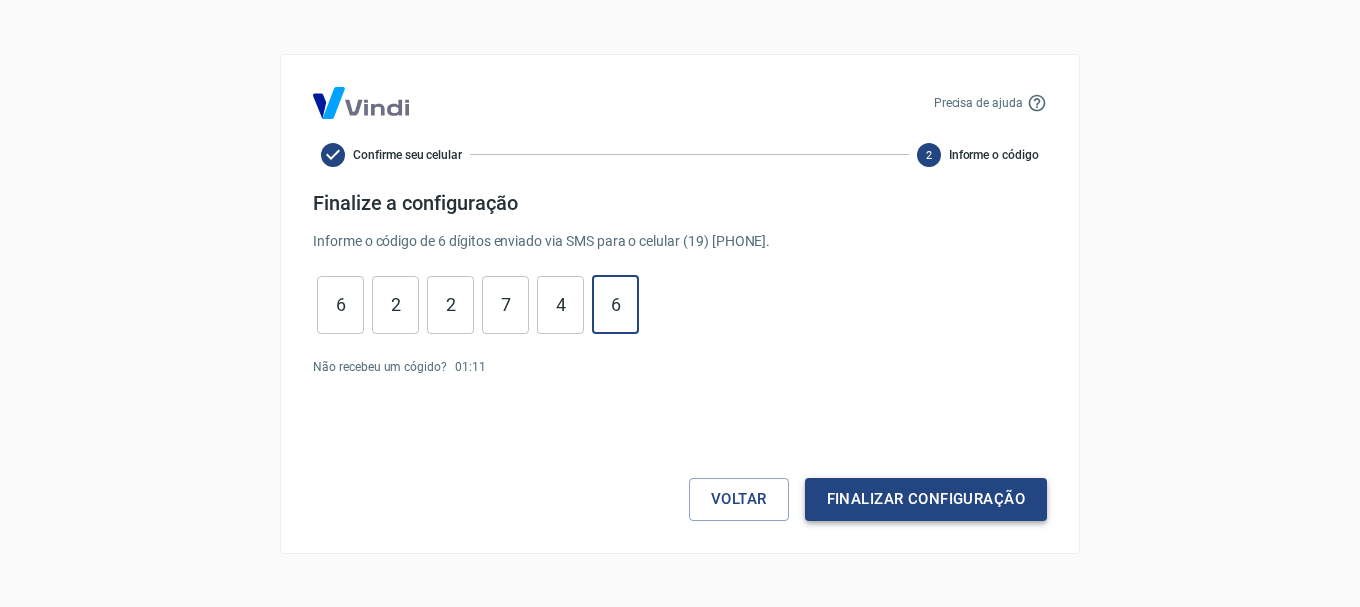 type on "6" 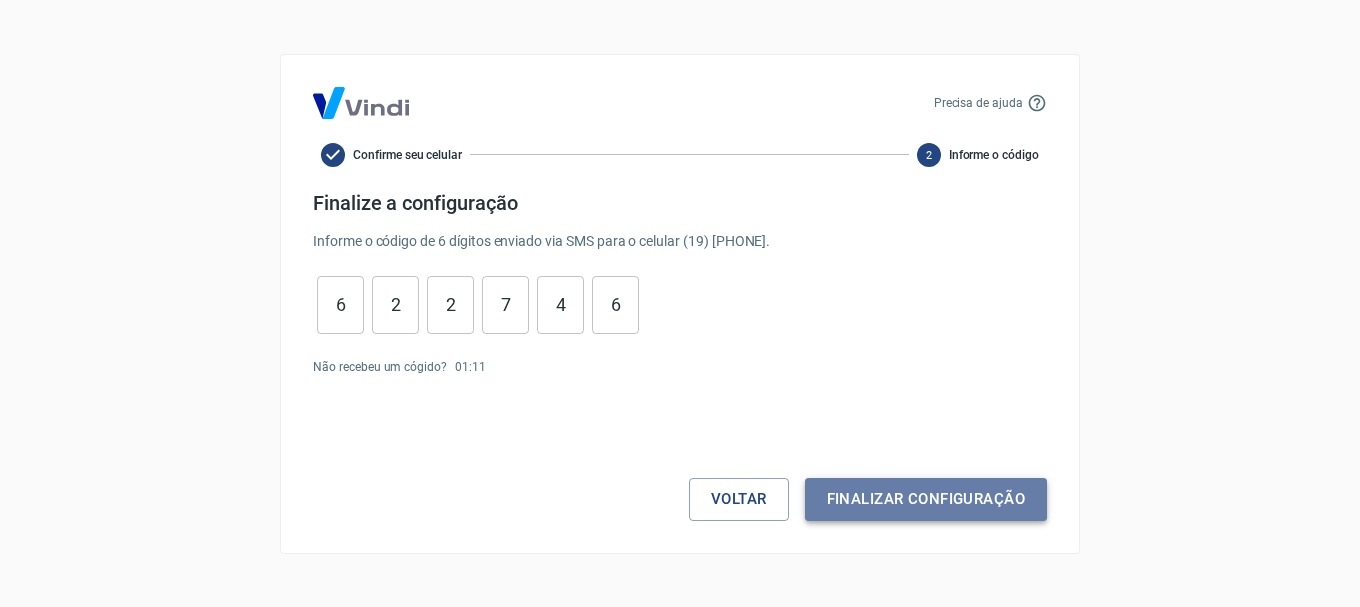 click on "Finalizar configuração" at bounding box center (926, 499) 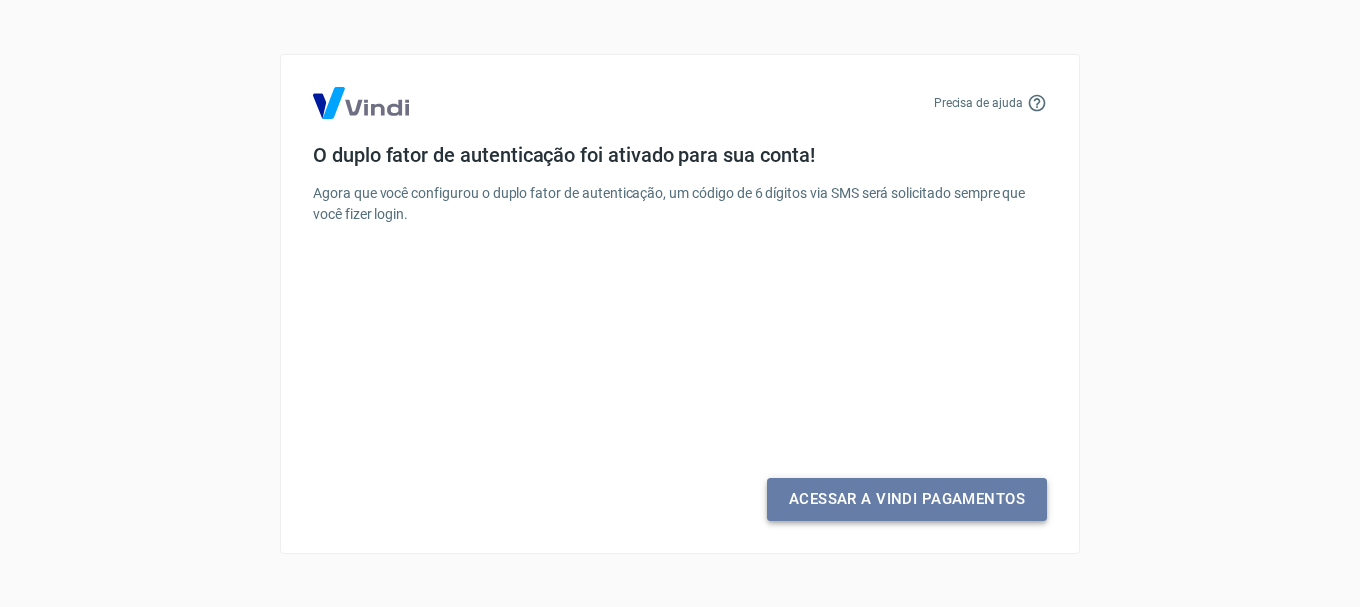 click on "Acessar a Vindi Pagamentos" at bounding box center (907, 499) 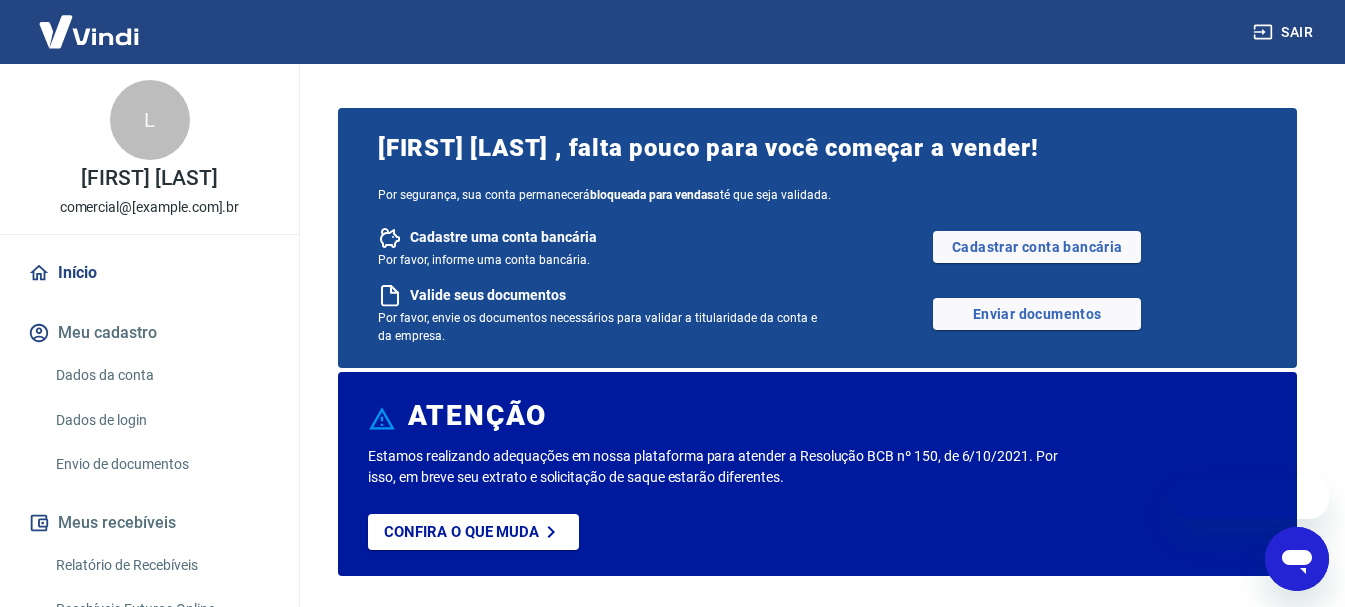 scroll, scrollTop: 0, scrollLeft: 0, axis: both 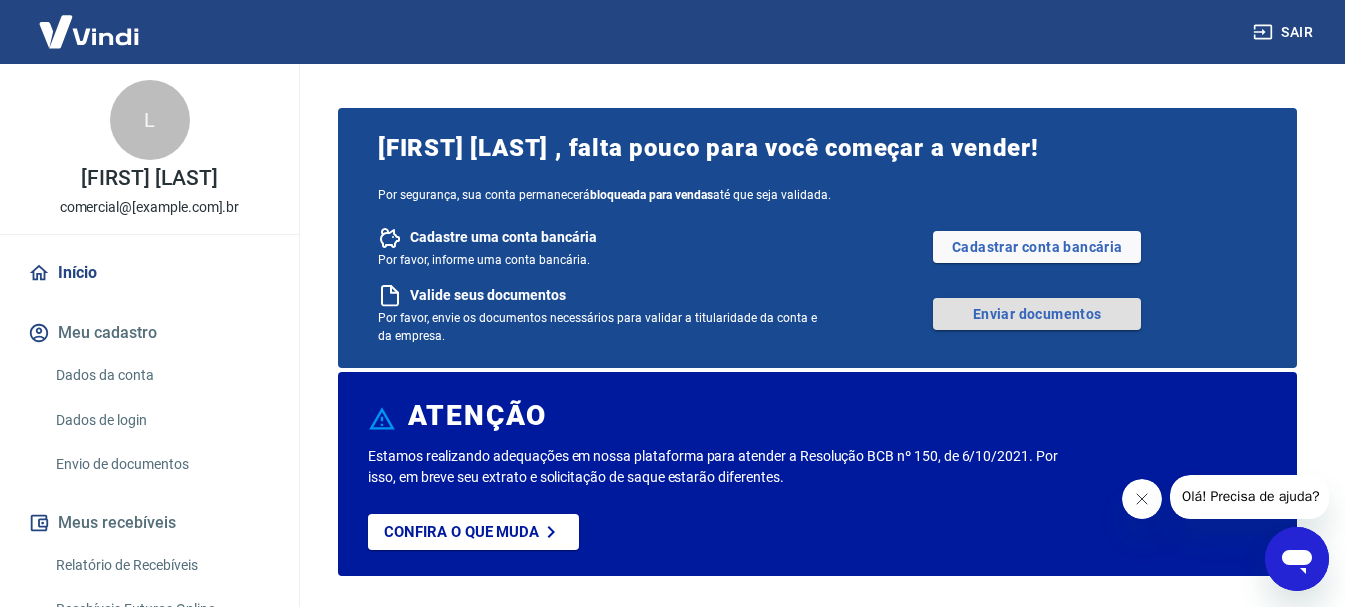 click on "Enviar documentos" at bounding box center [1037, 314] 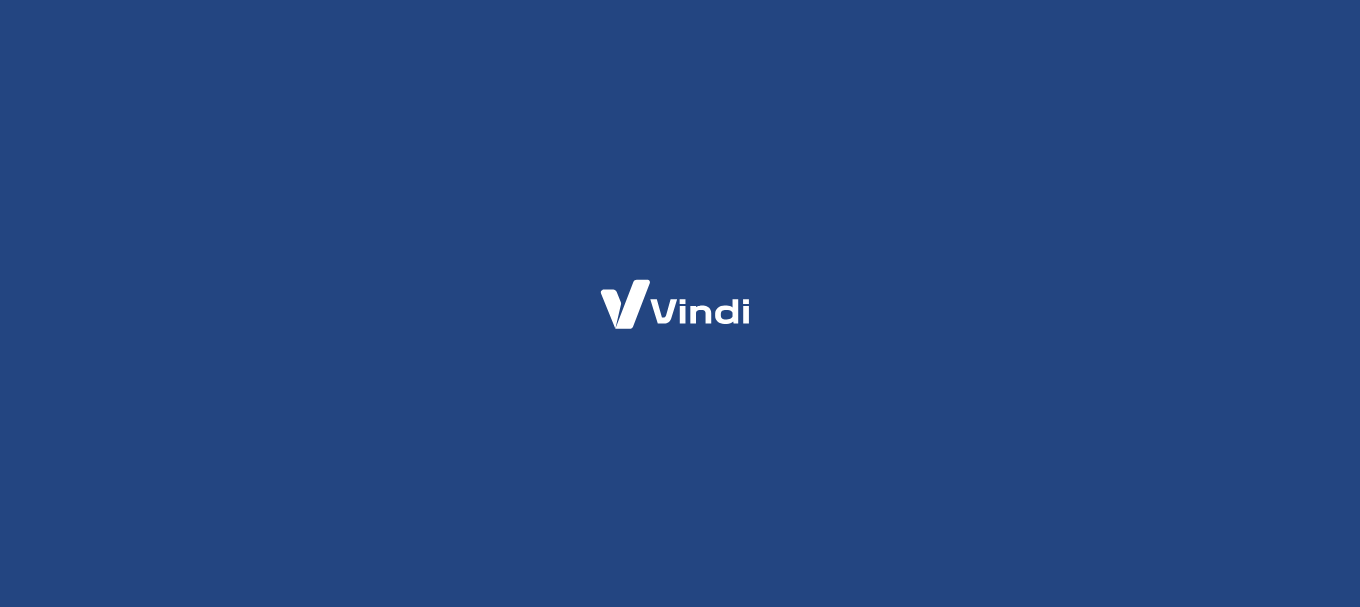 scroll, scrollTop: 0, scrollLeft: 0, axis: both 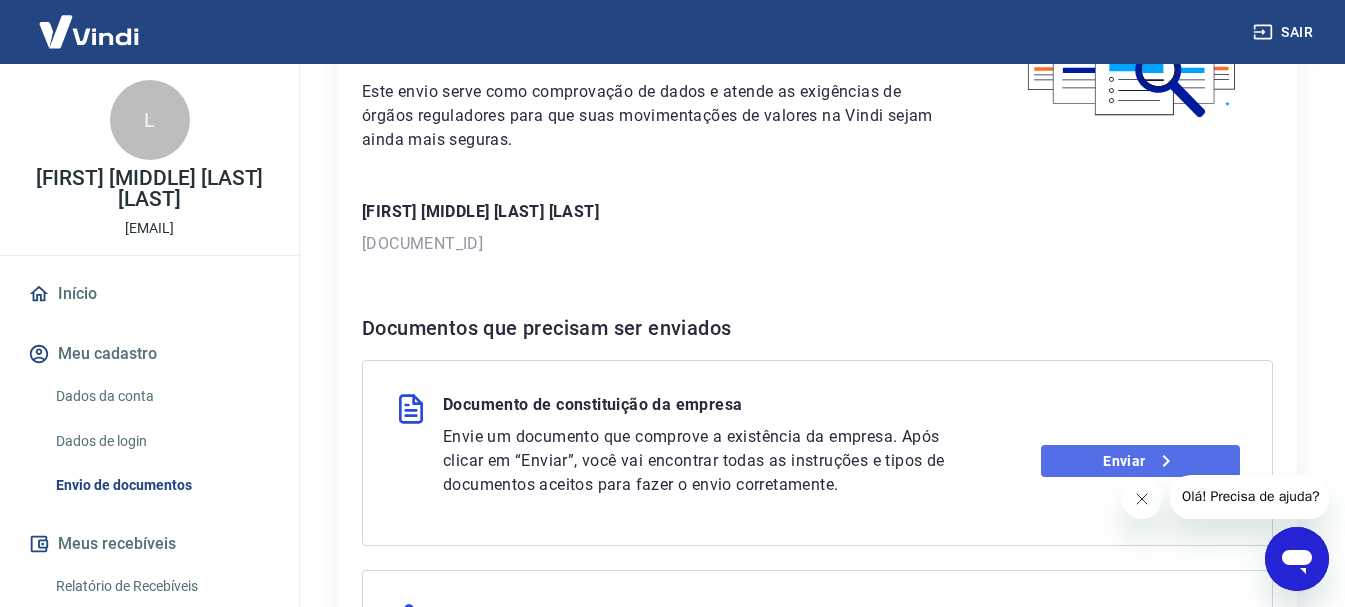 click on "Enviar" at bounding box center (1140, 461) 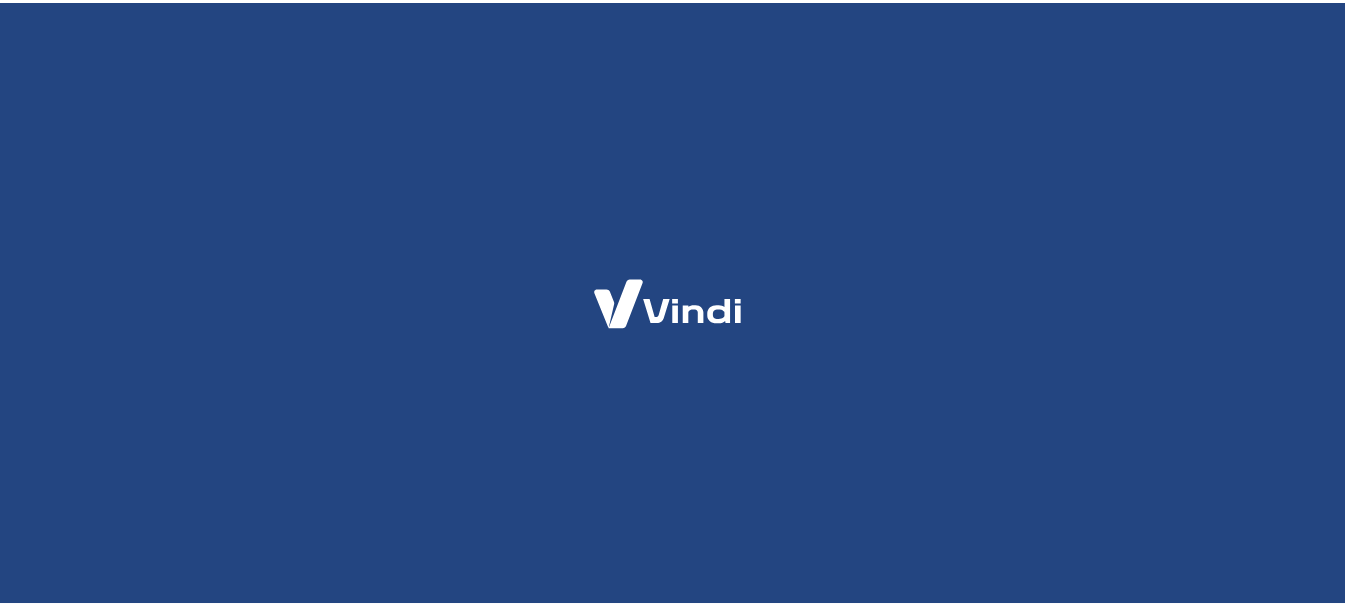 scroll, scrollTop: 0, scrollLeft: 0, axis: both 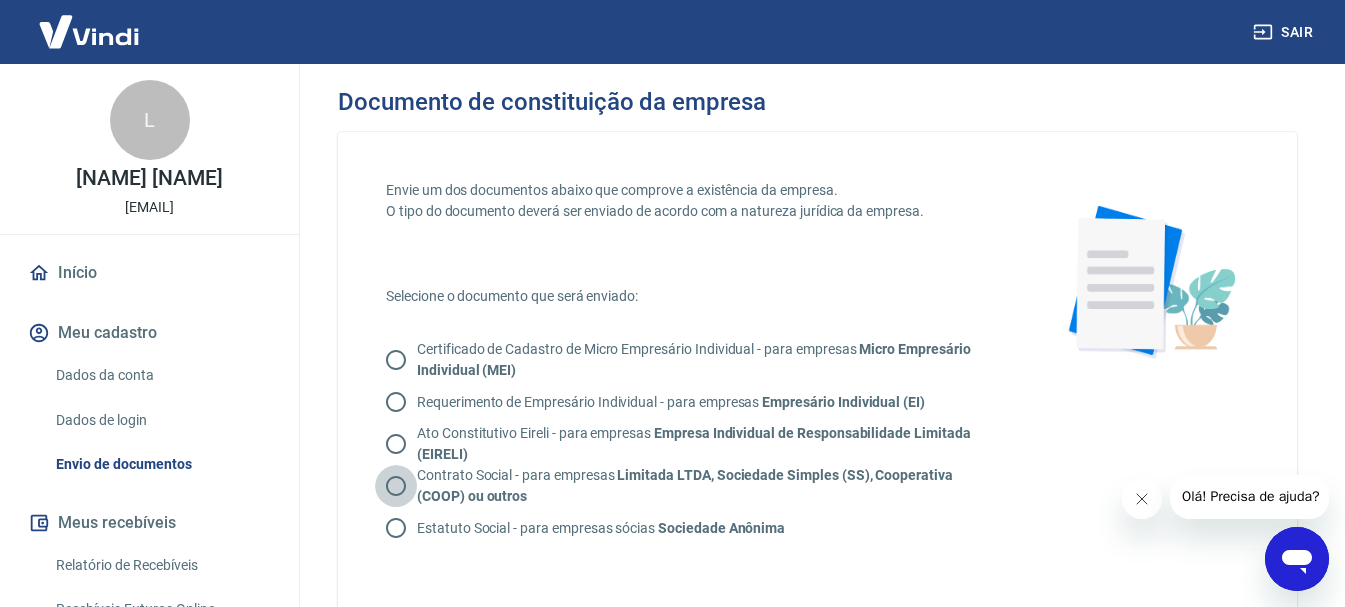 click on "Contrato Social - para empresas   Limitada LTDA, Sociedade Simples (SS), Cooperativa (COOP) ou outros" at bounding box center (396, 486) 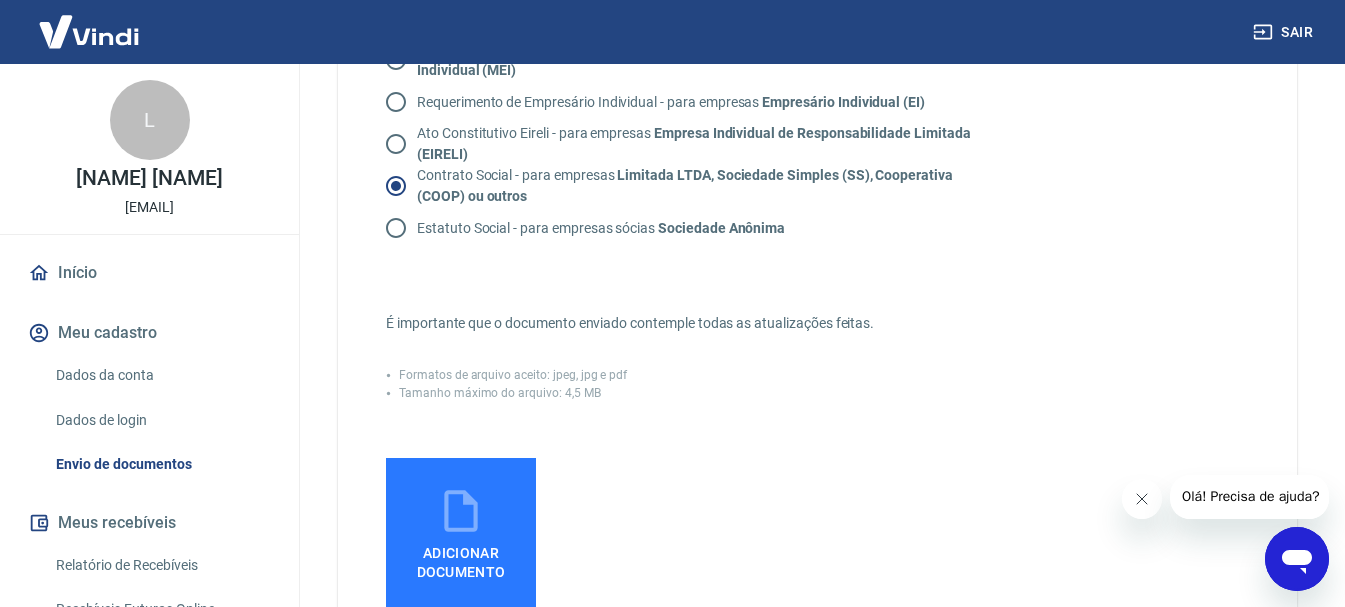 scroll, scrollTop: 400, scrollLeft: 0, axis: vertical 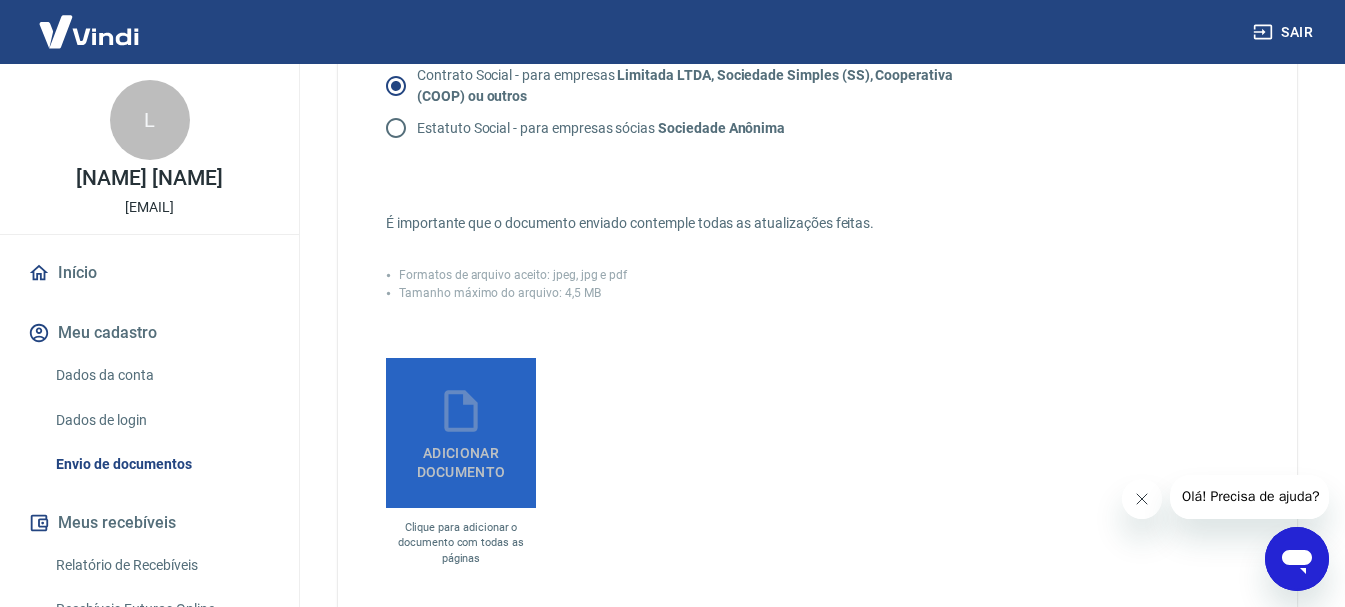 click 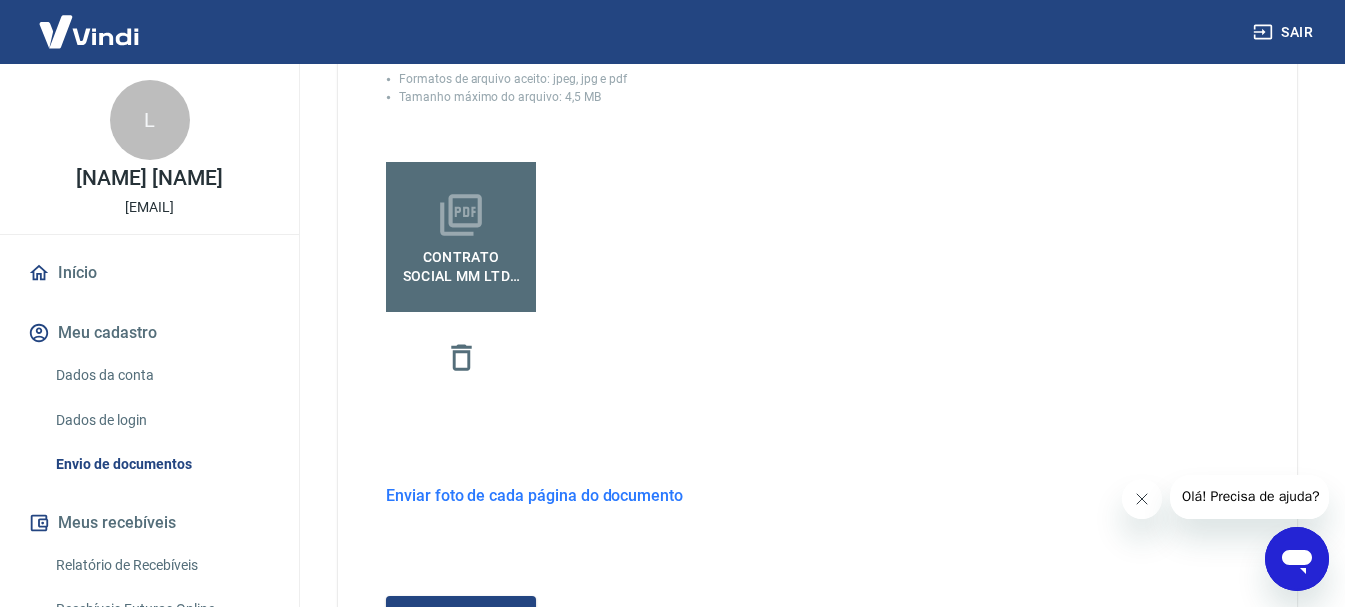 scroll, scrollTop: 600, scrollLeft: 0, axis: vertical 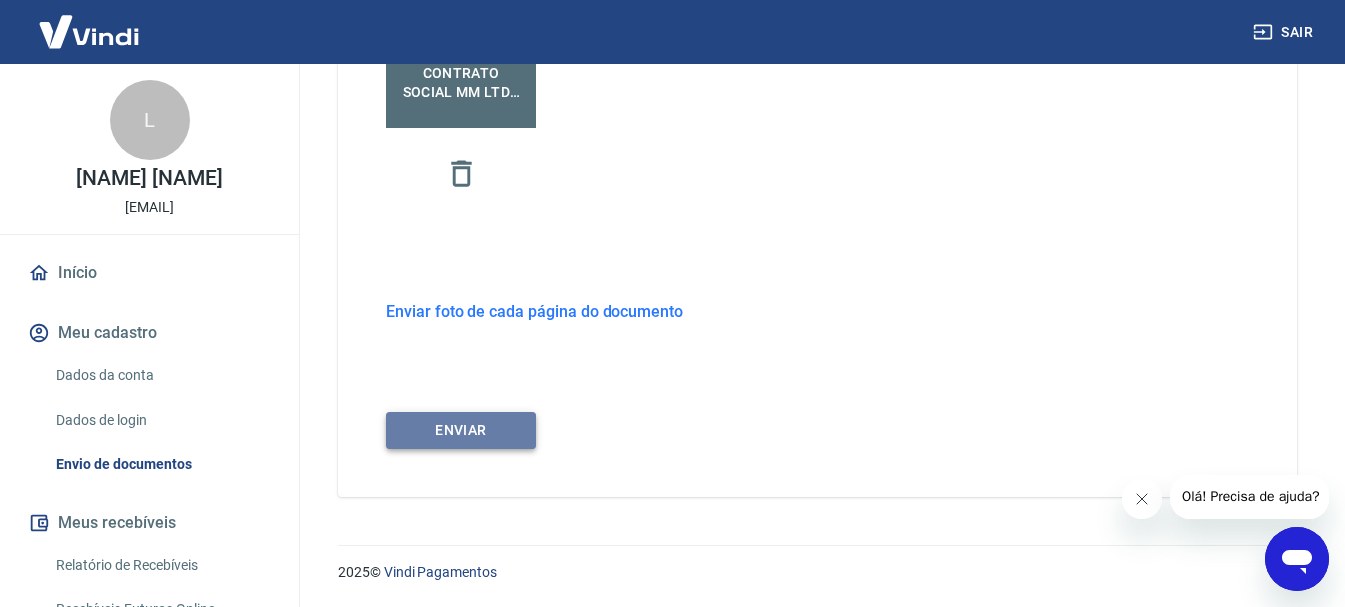 click on "ENVIAR" at bounding box center (461, 430) 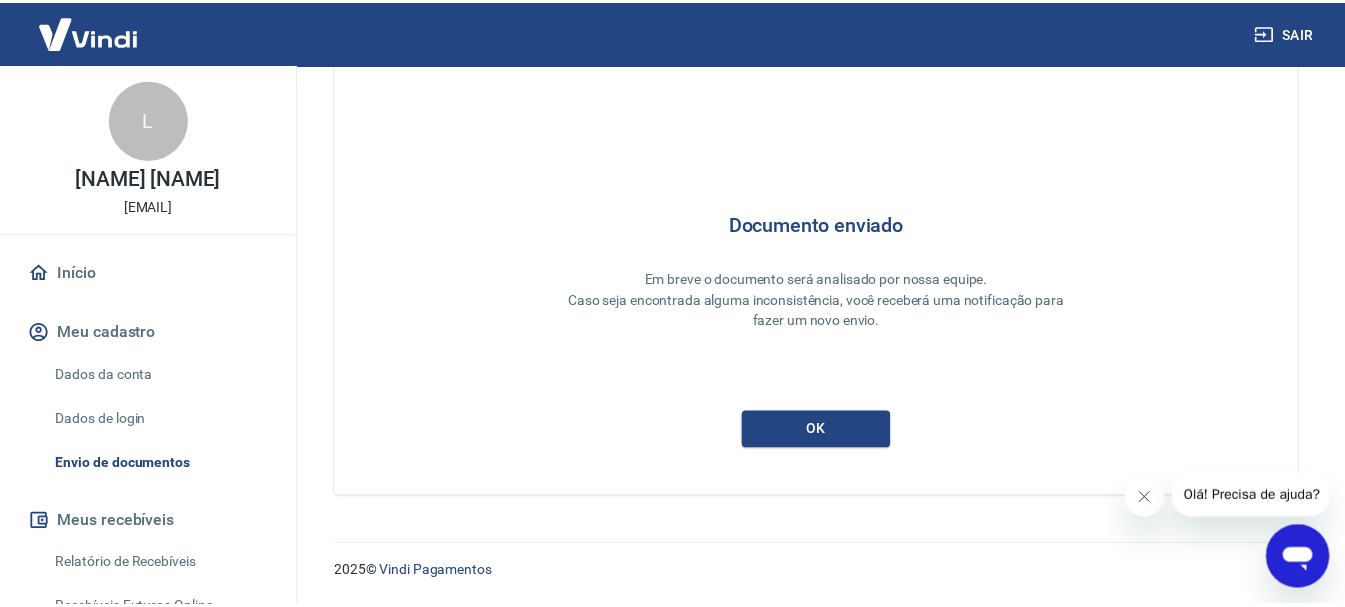 scroll, scrollTop: 87, scrollLeft: 0, axis: vertical 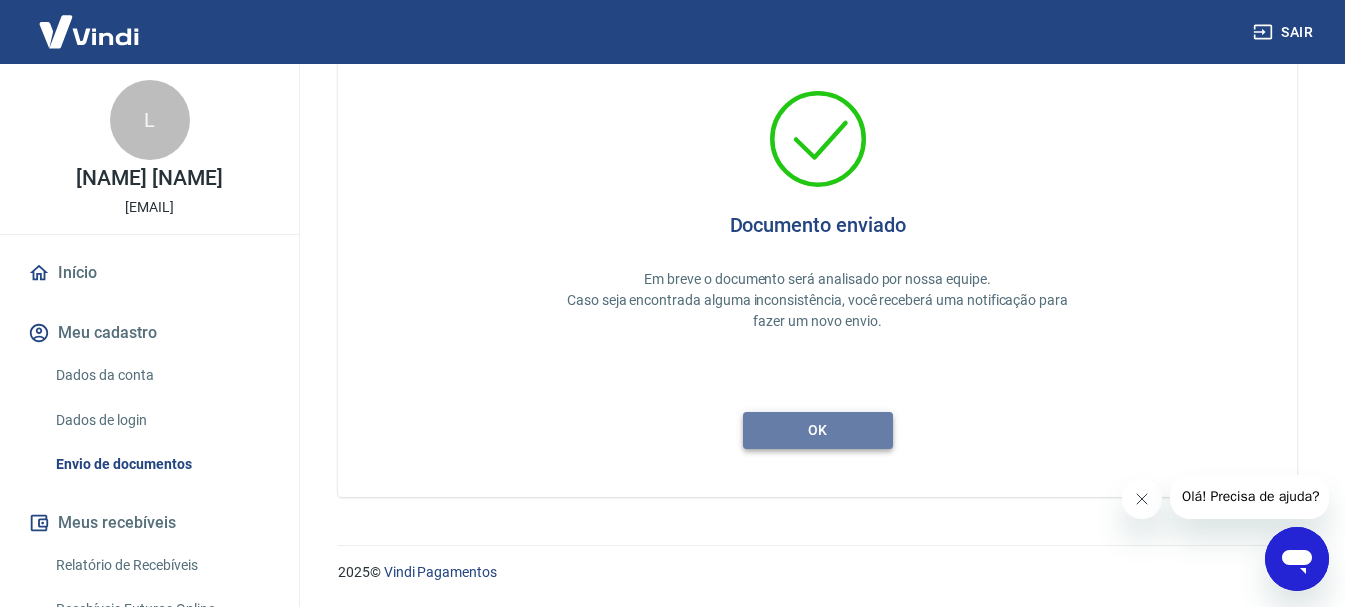click on "ok" at bounding box center [818, 430] 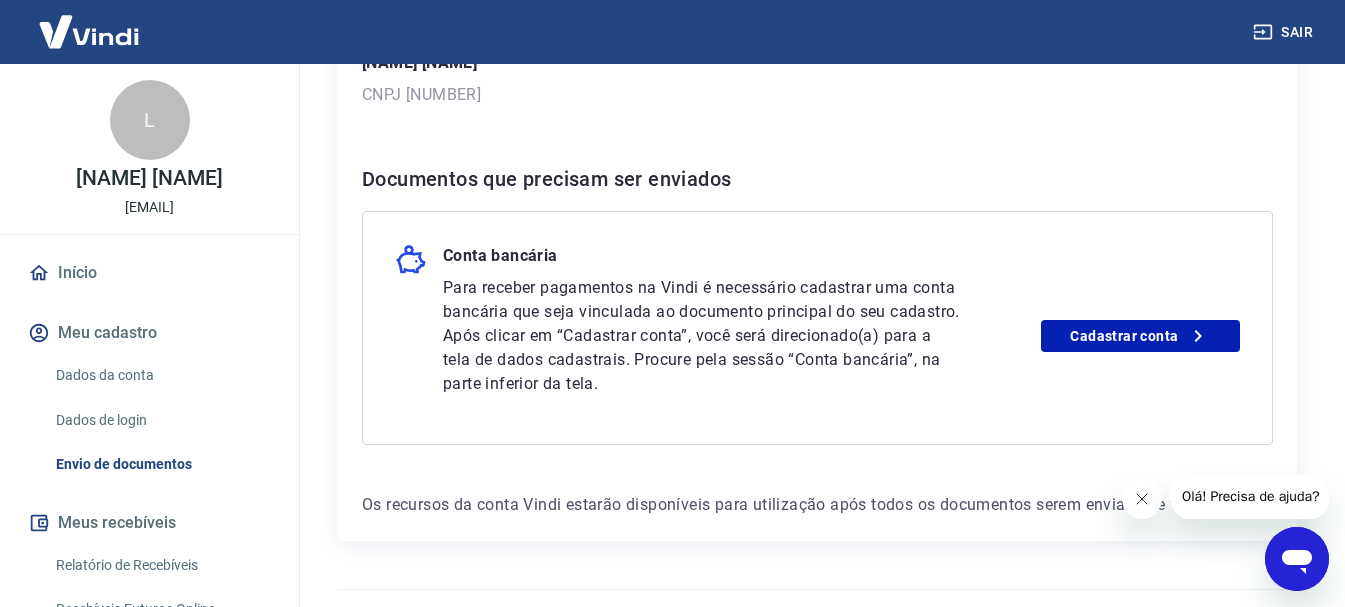 scroll, scrollTop: 393, scrollLeft: 0, axis: vertical 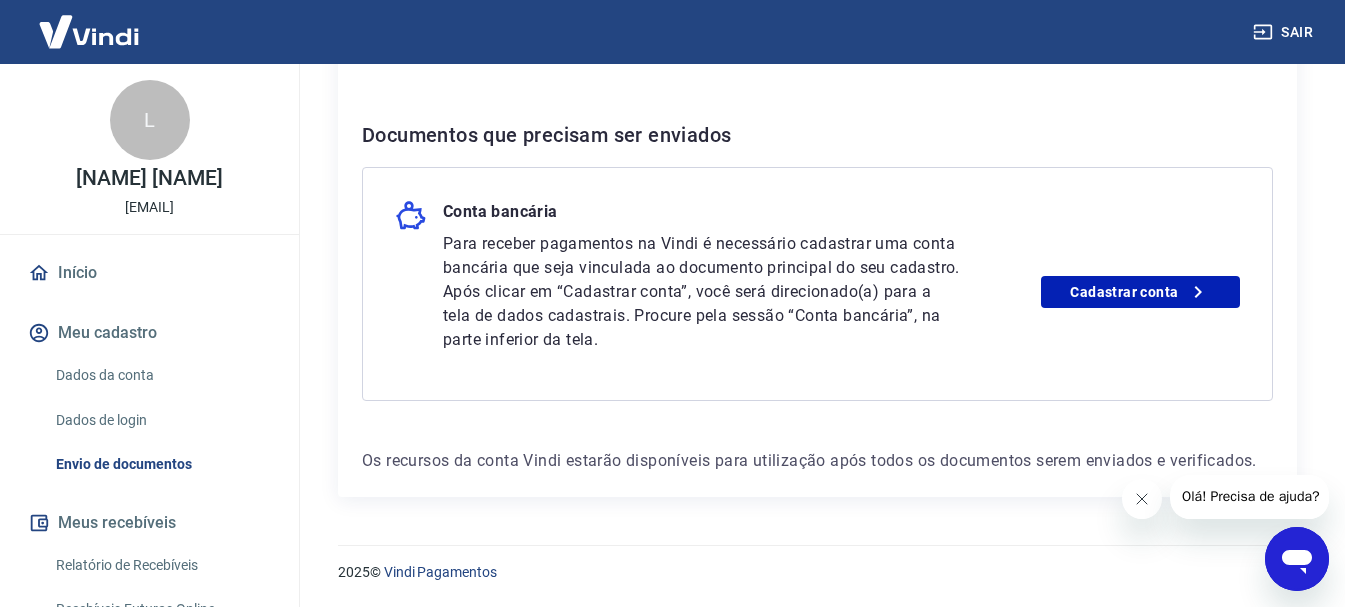 click on "L" at bounding box center (150, 120) 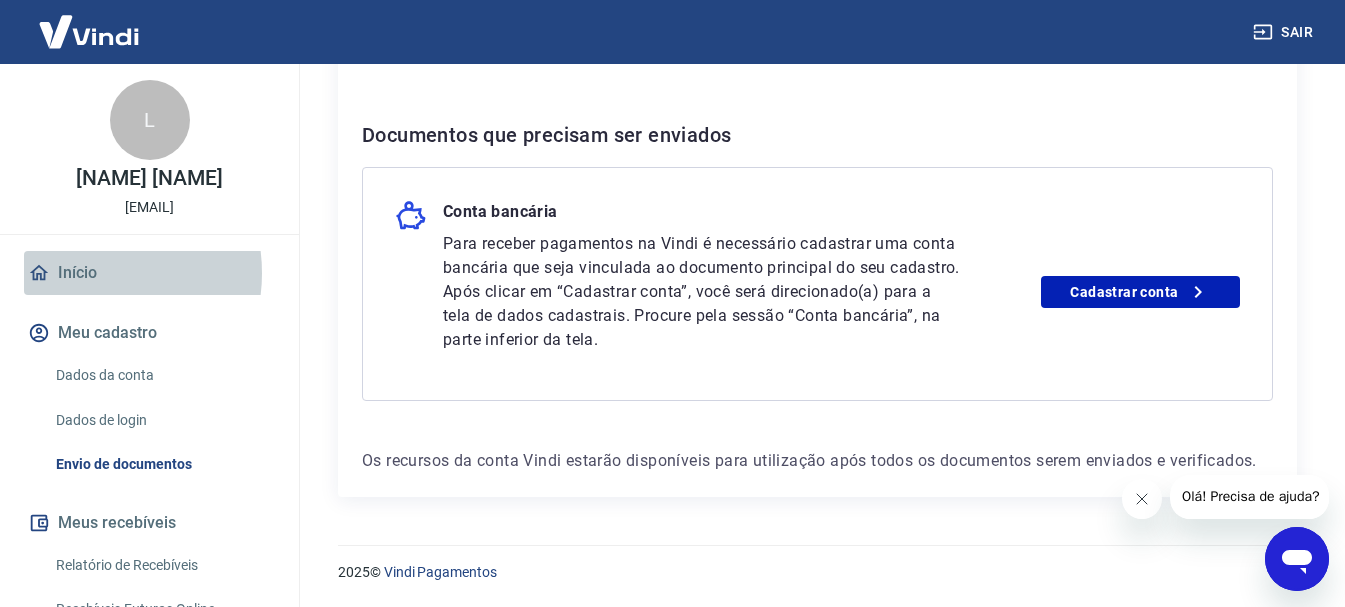 click on "Início" at bounding box center [149, 273] 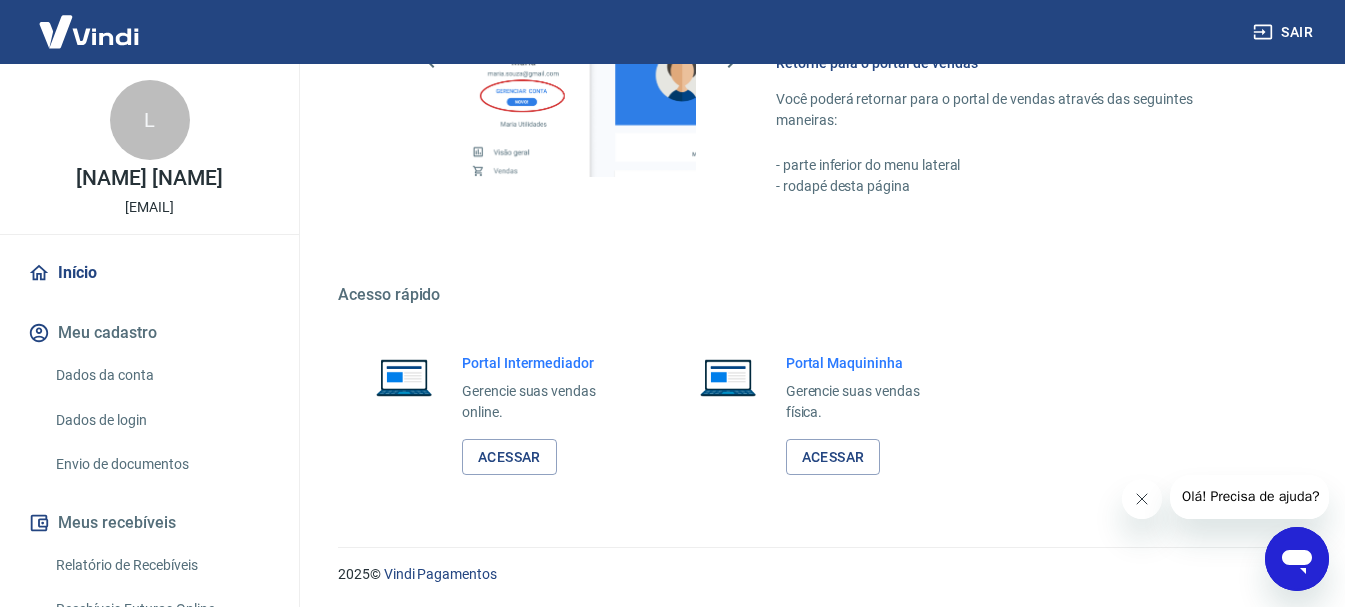 scroll, scrollTop: 1429, scrollLeft: 0, axis: vertical 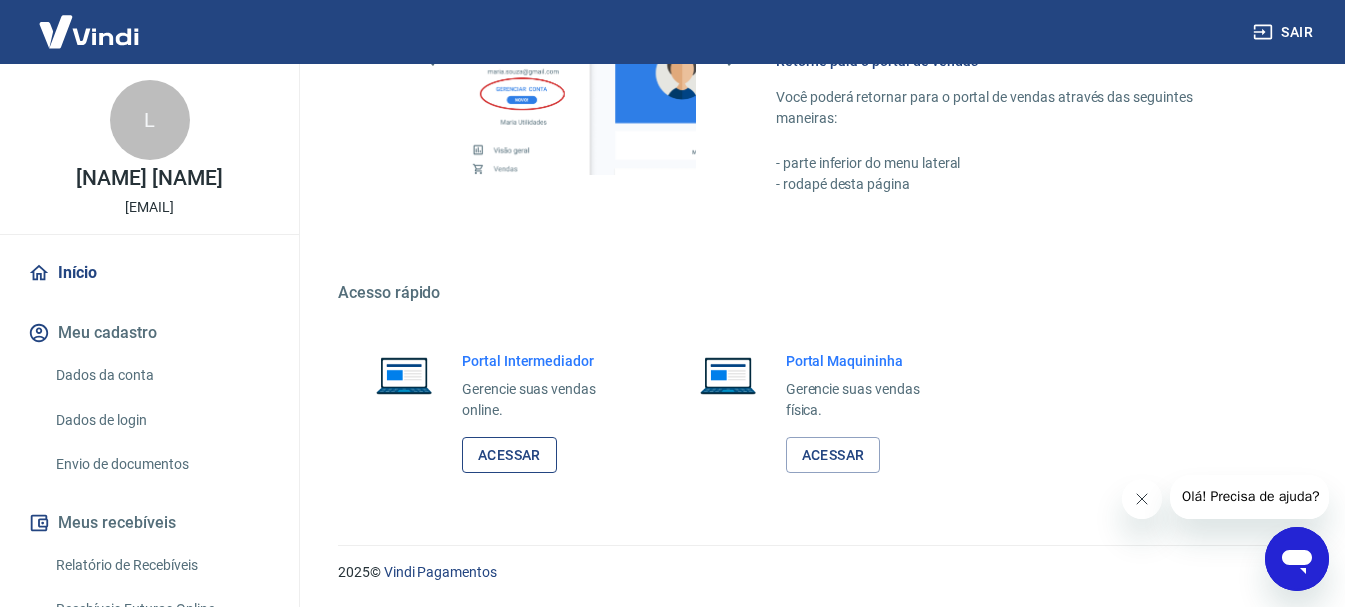 click on "Acessar" at bounding box center (509, 455) 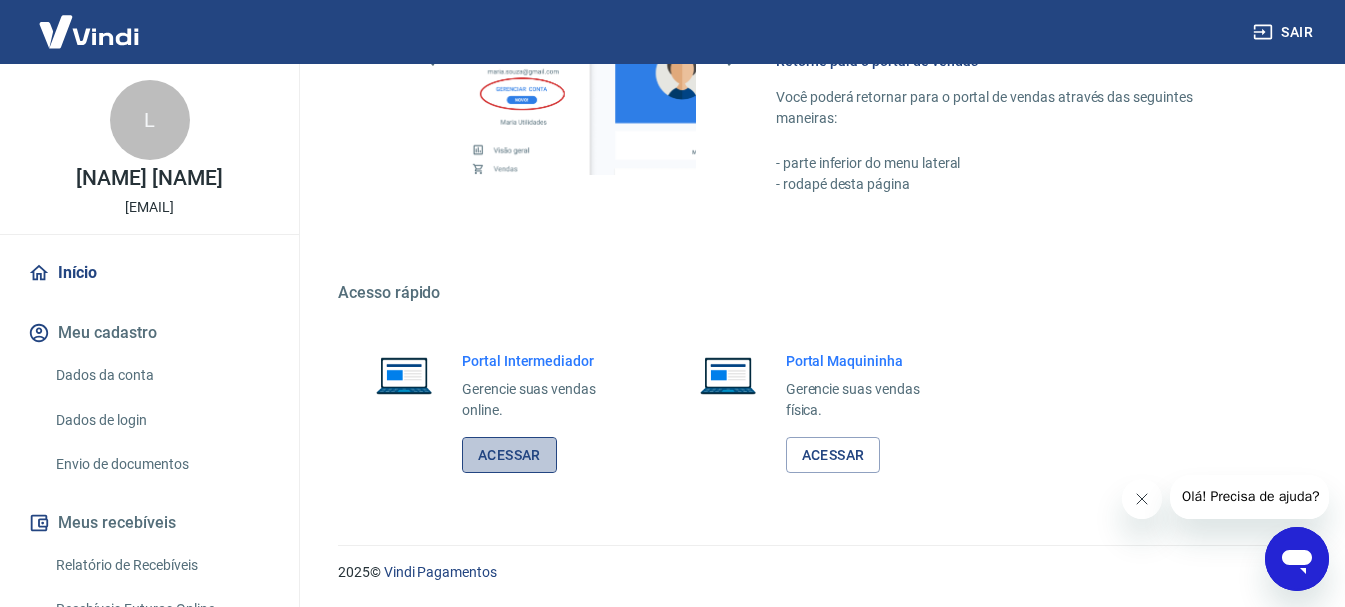 click on "Acessar" at bounding box center [509, 455] 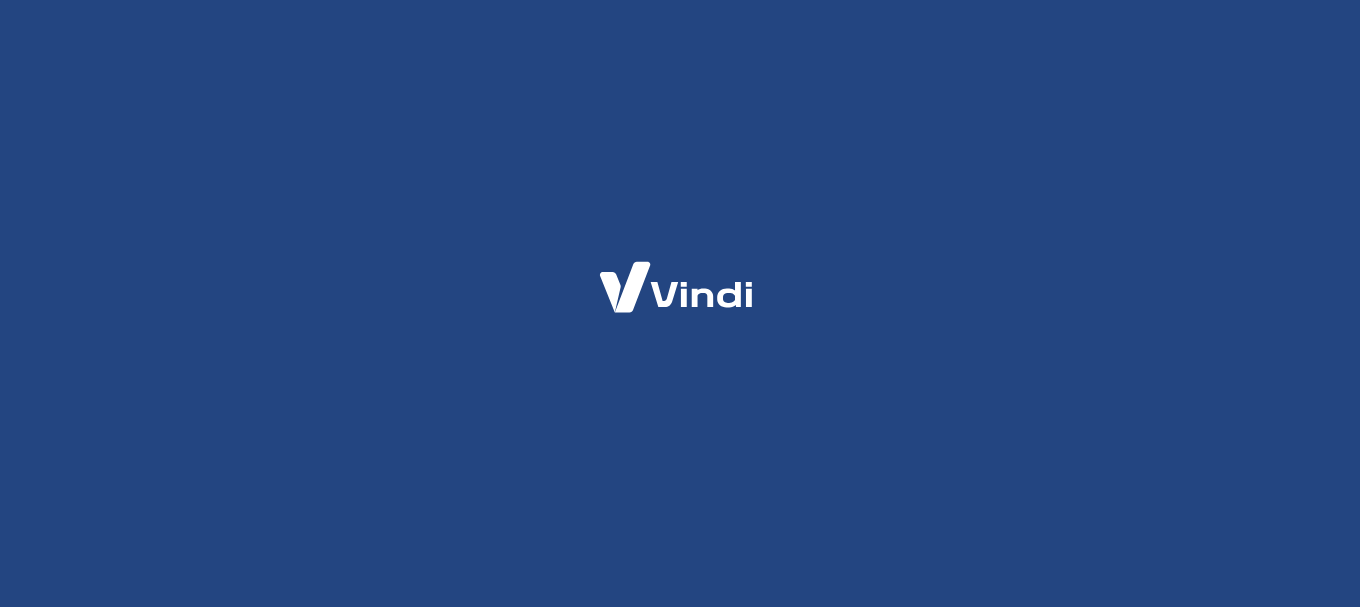 scroll, scrollTop: 0, scrollLeft: 0, axis: both 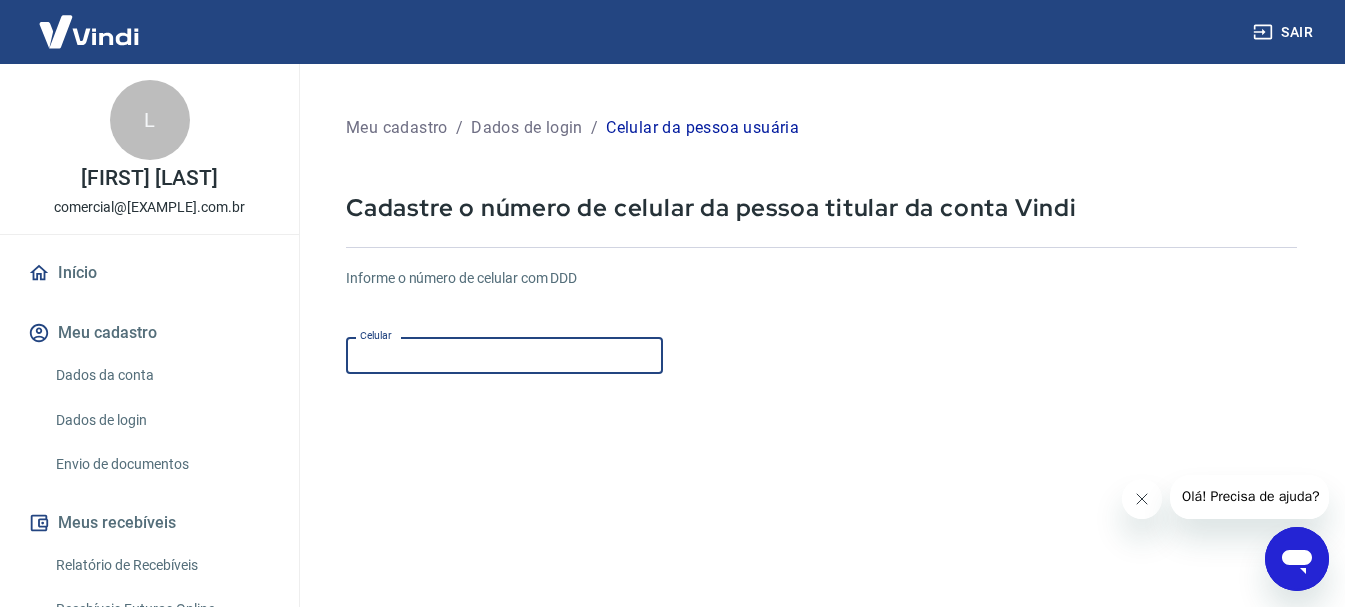 click on "Celular" at bounding box center [504, 355] 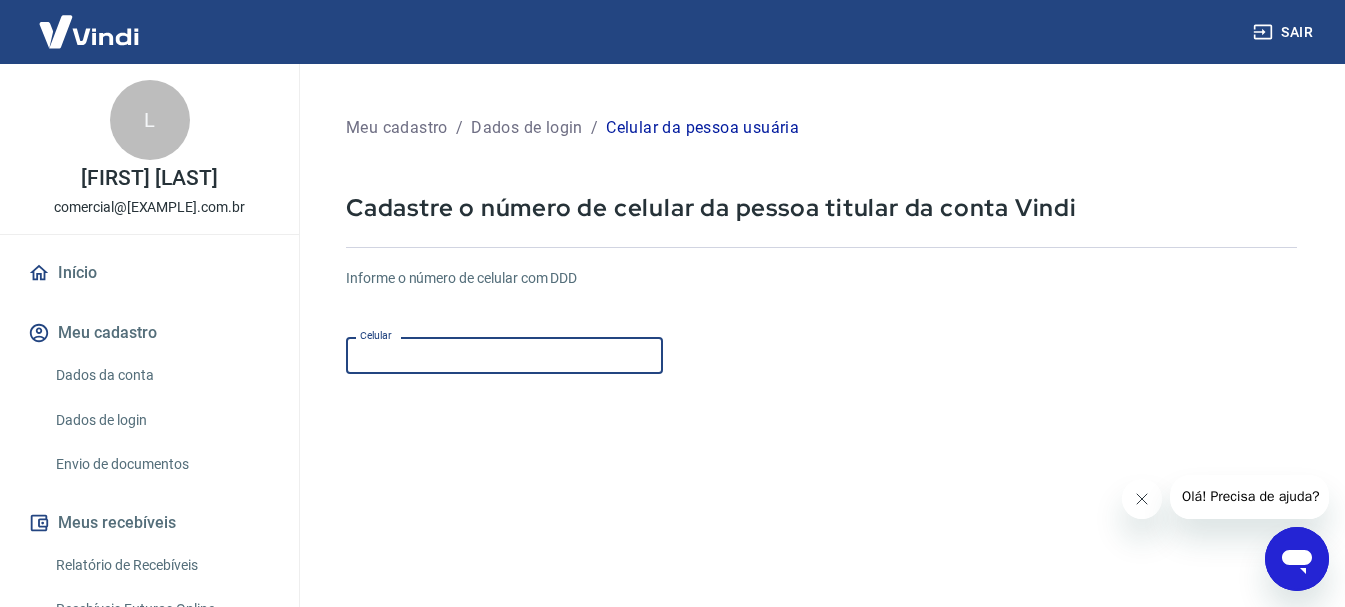 type on "(19) 98392-6283" 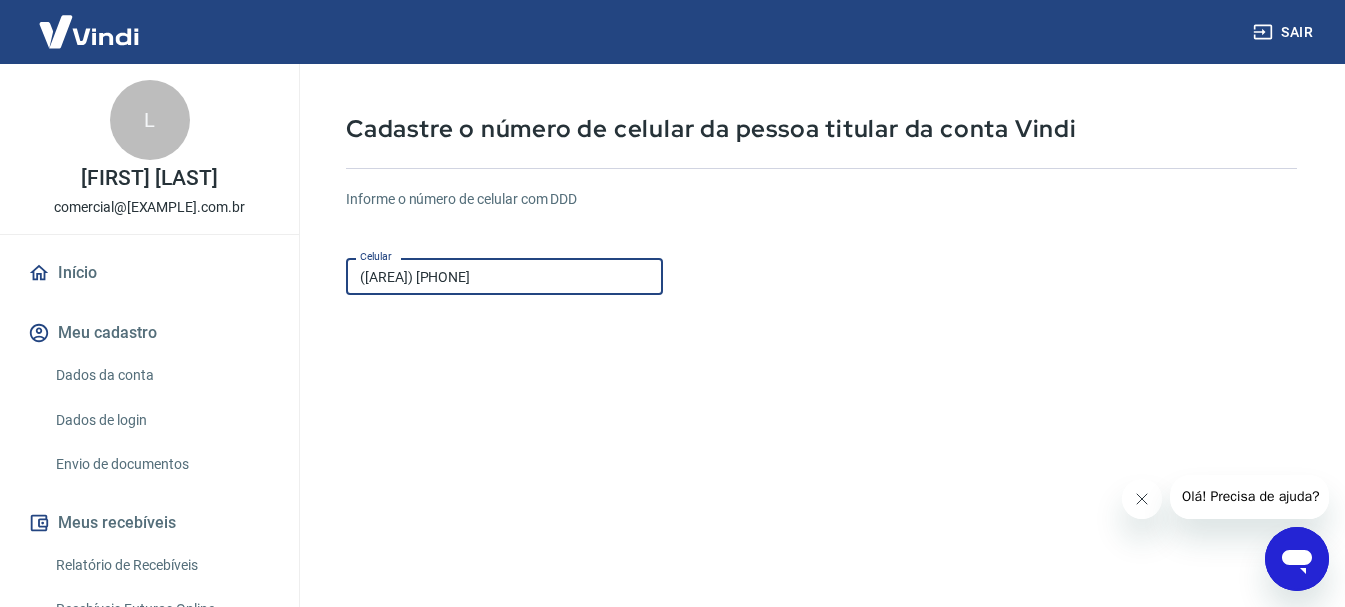 scroll, scrollTop: 200, scrollLeft: 0, axis: vertical 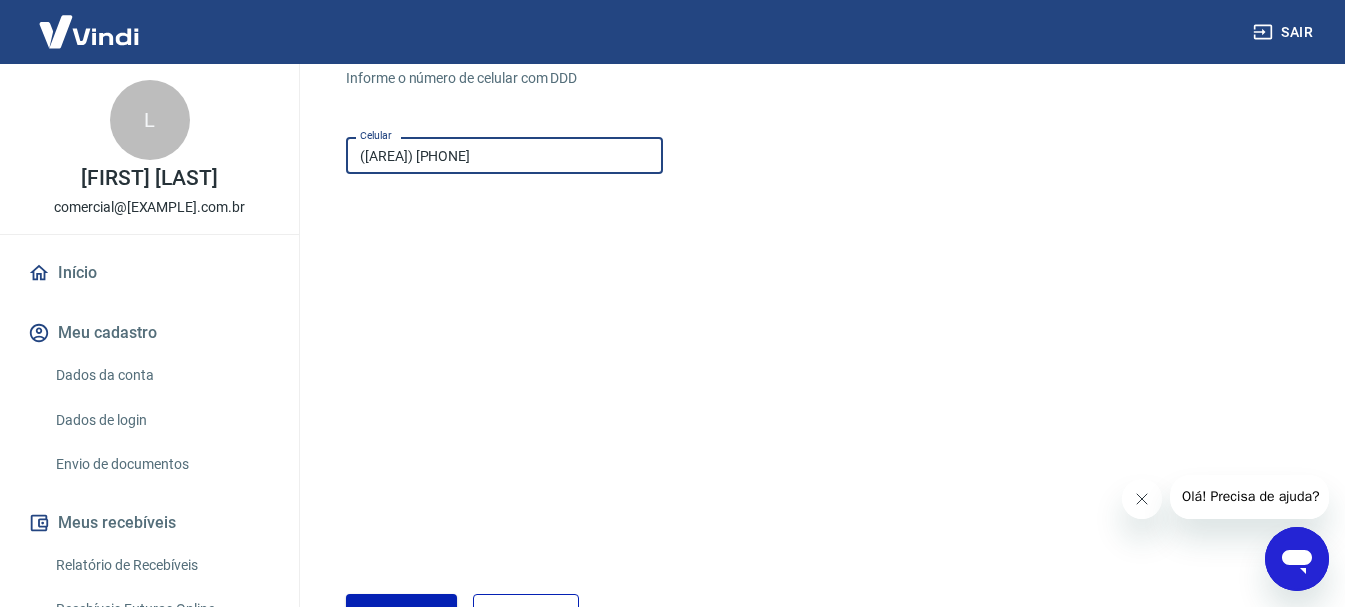 drag, startPoint x: 1145, startPoint y: 508, endPoint x: 2172, endPoint y: 964, distance: 1123.6837 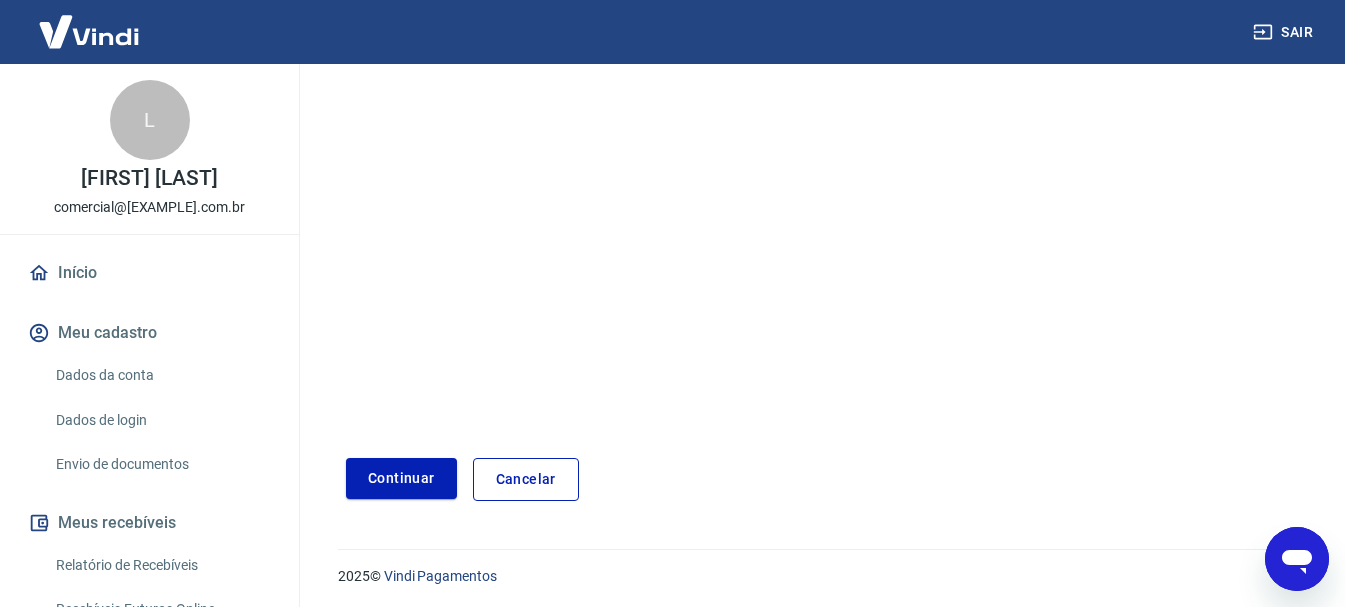 scroll, scrollTop: 340, scrollLeft: 0, axis: vertical 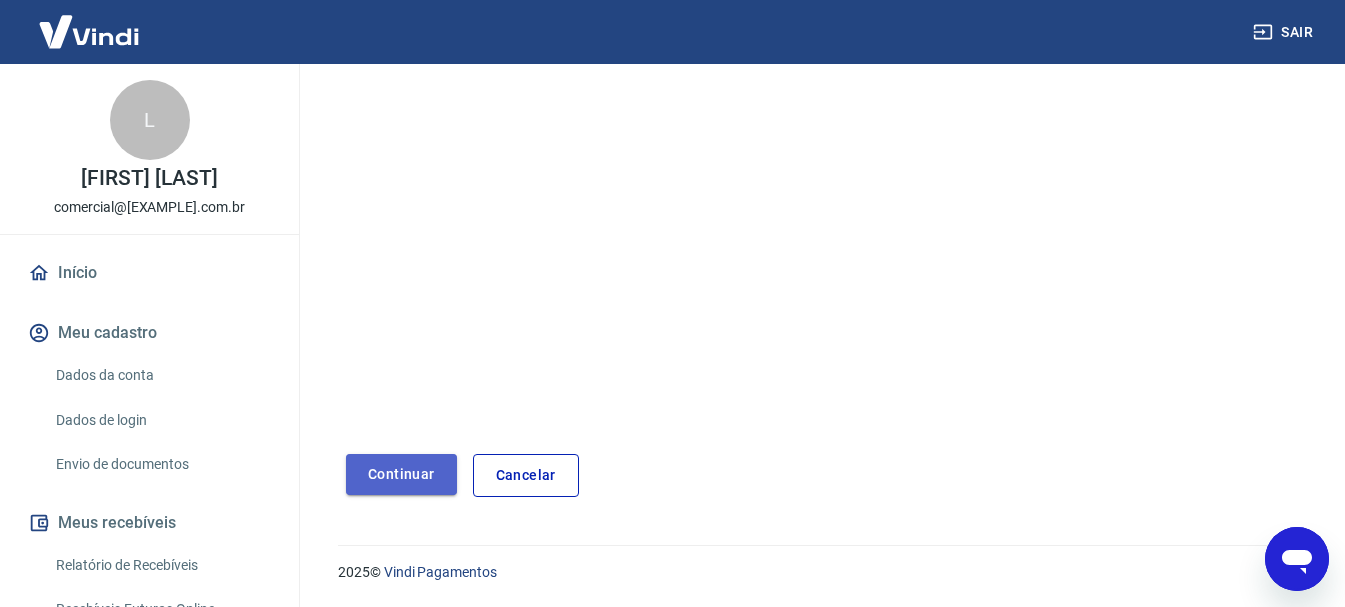 click on "Continuar" at bounding box center [401, 474] 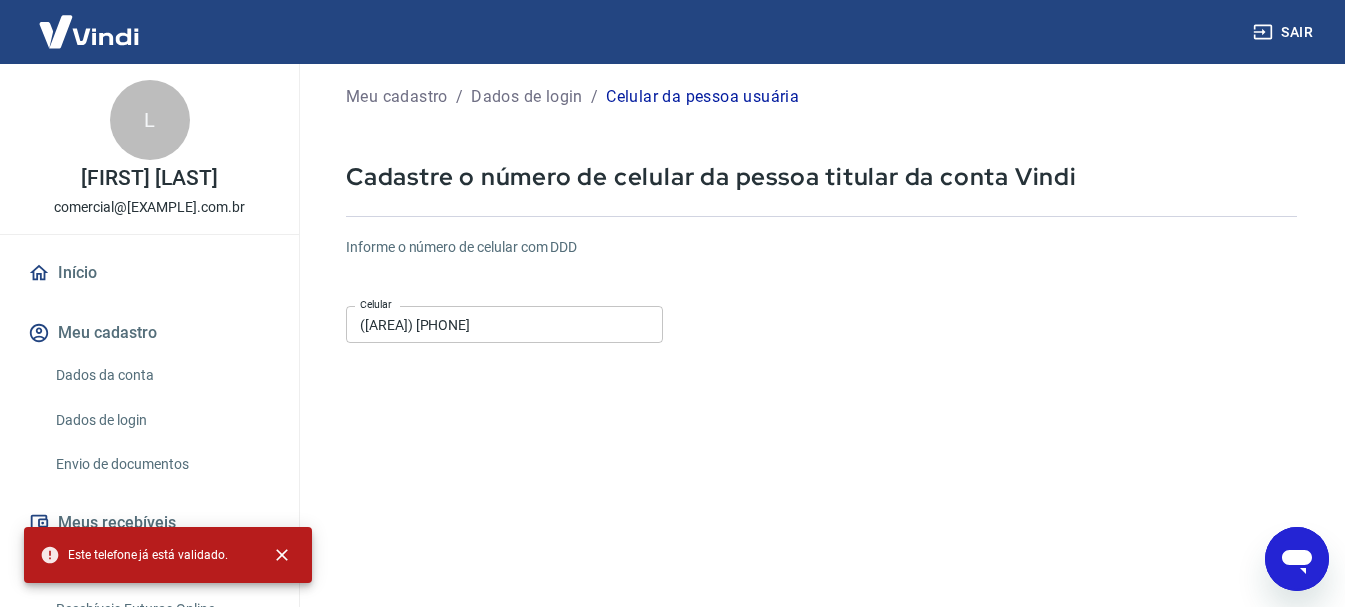 scroll, scrollTop: 0, scrollLeft: 0, axis: both 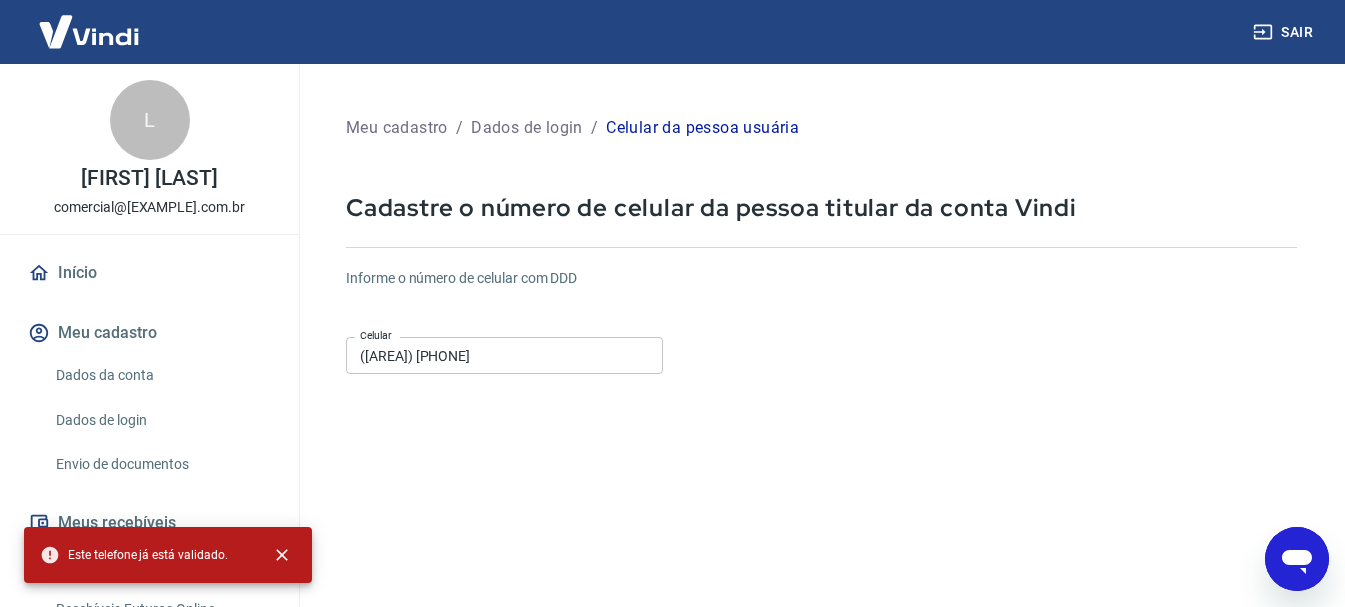 click on "Início" at bounding box center [149, 273] 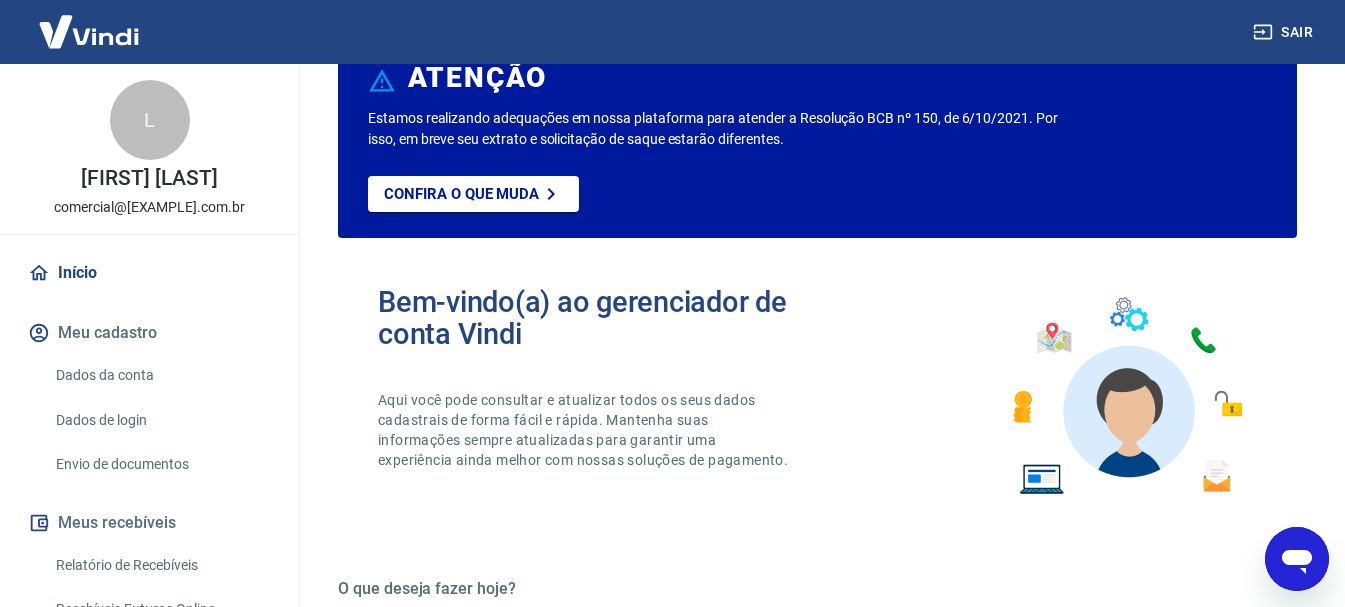 scroll, scrollTop: 300, scrollLeft: 0, axis: vertical 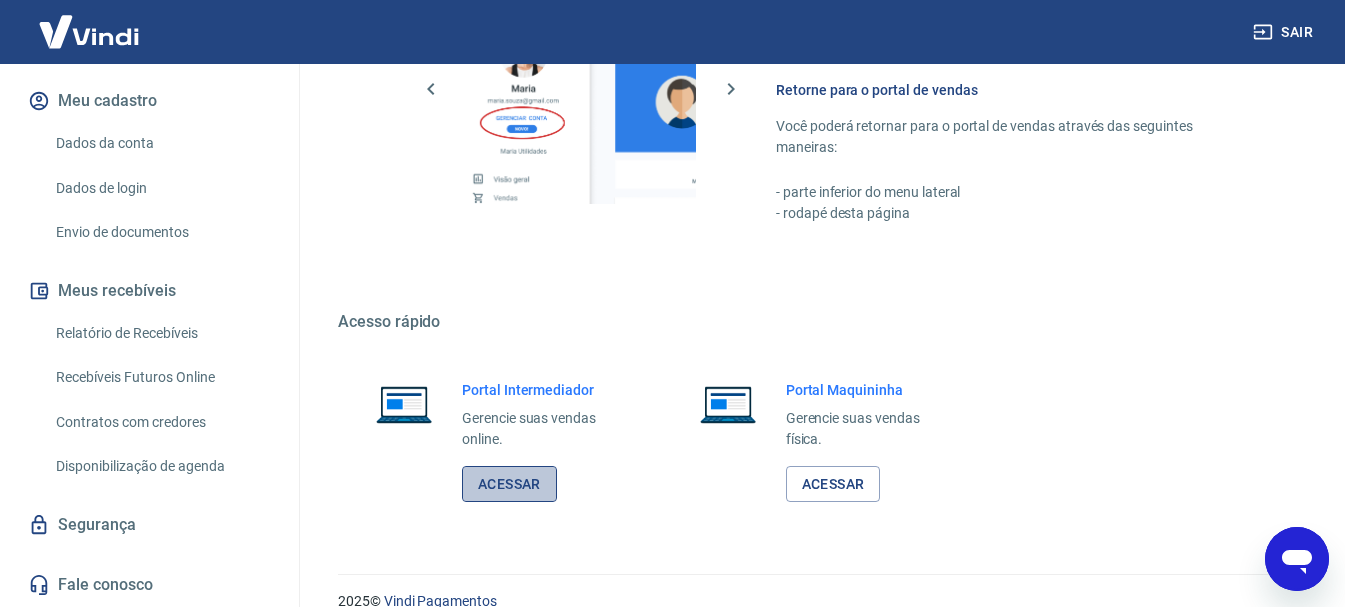 click on "Acessar" at bounding box center (509, 484) 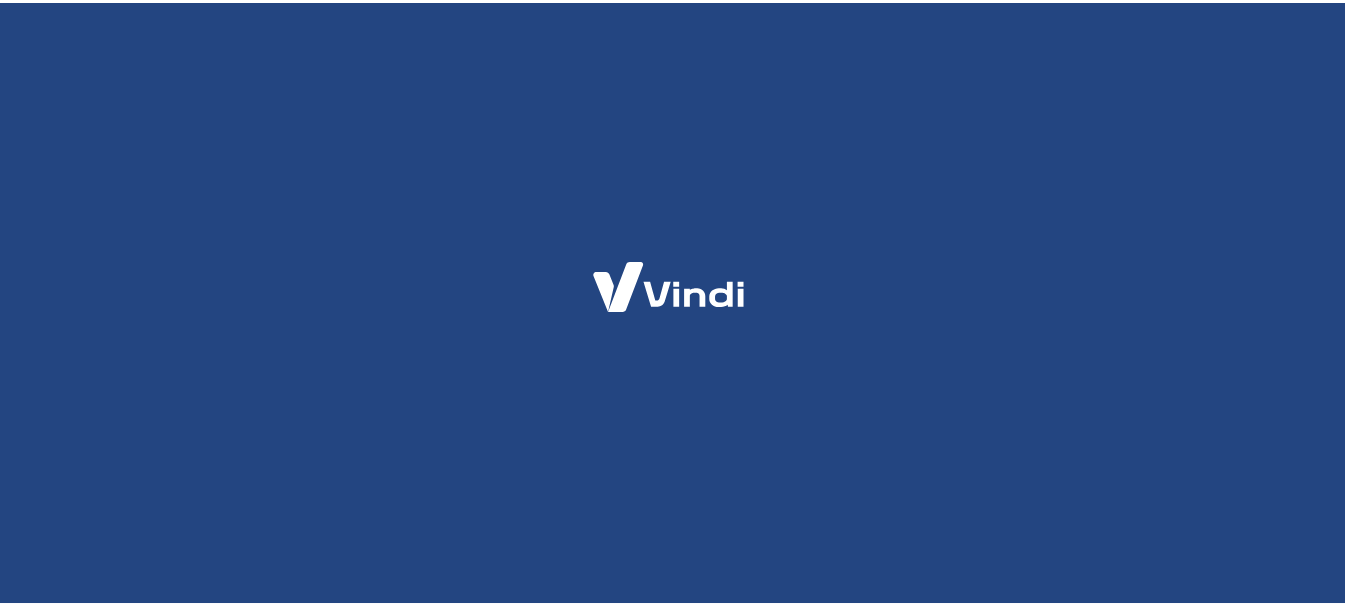 scroll, scrollTop: 0, scrollLeft: 0, axis: both 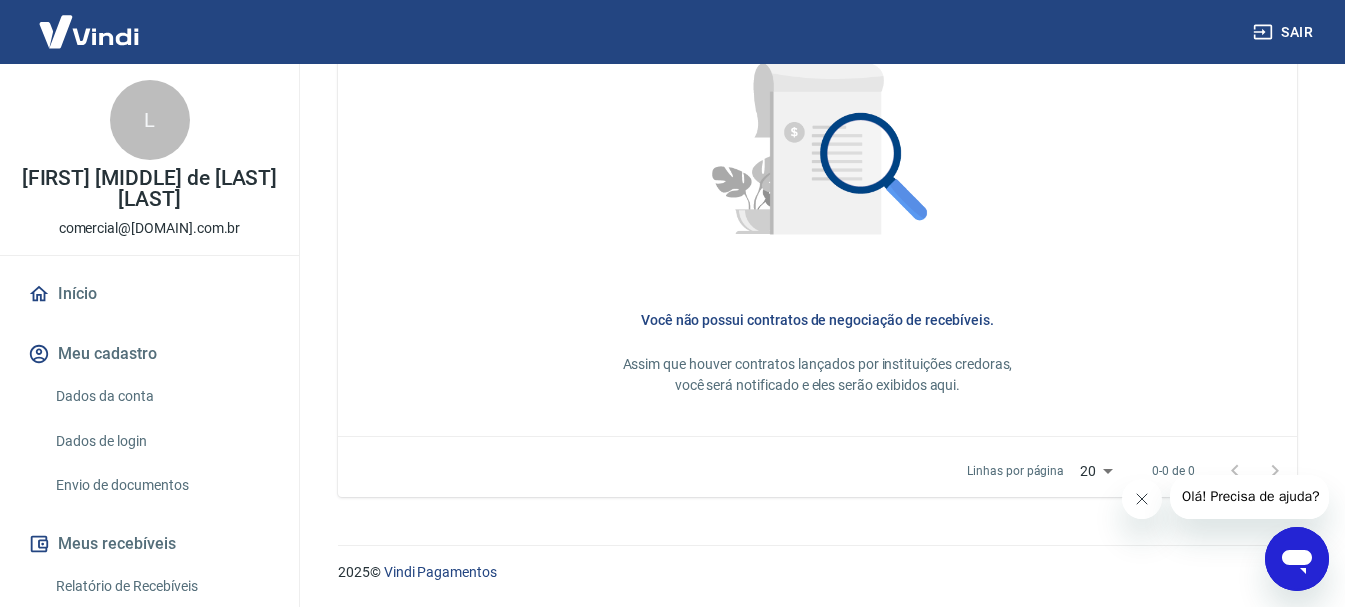 click on "Início" at bounding box center (149, 294) 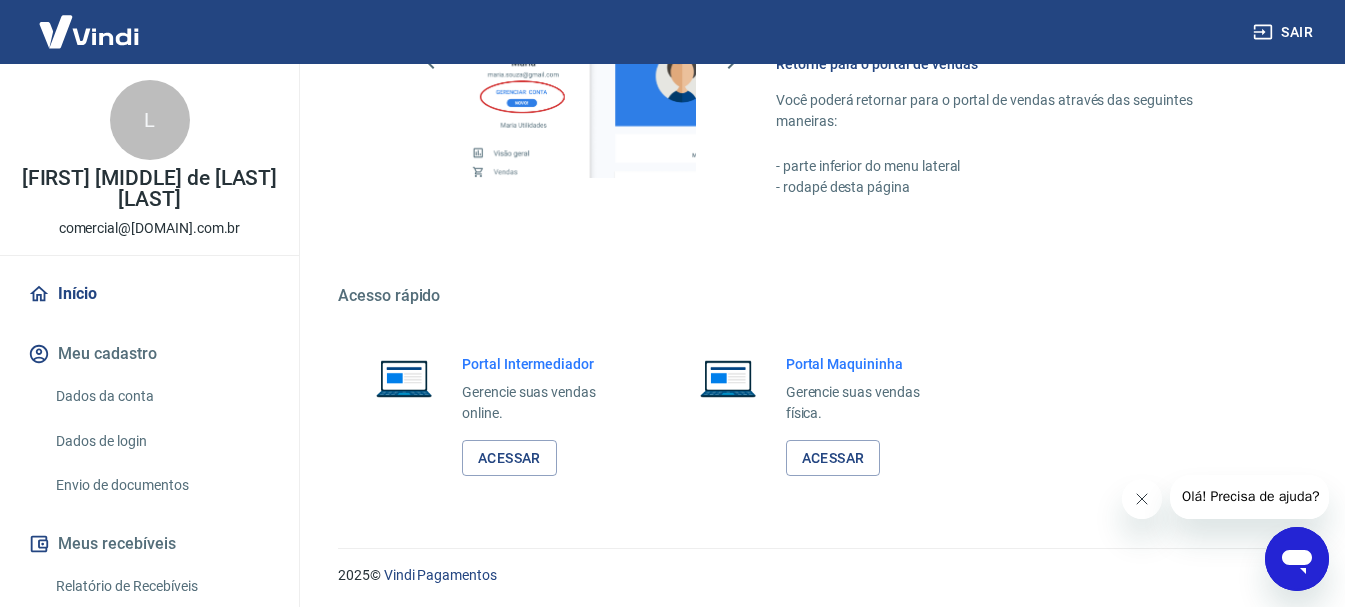 scroll, scrollTop: 1429, scrollLeft: 0, axis: vertical 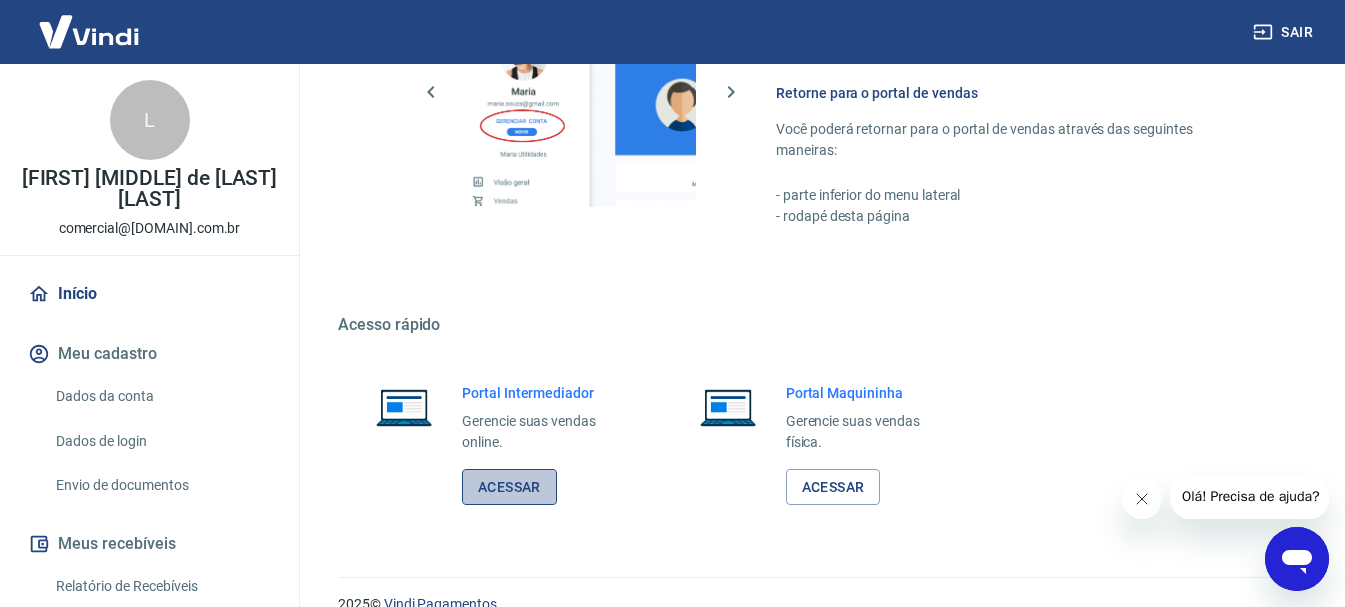 click on "Acessar" at bounding box center [509, 487] 